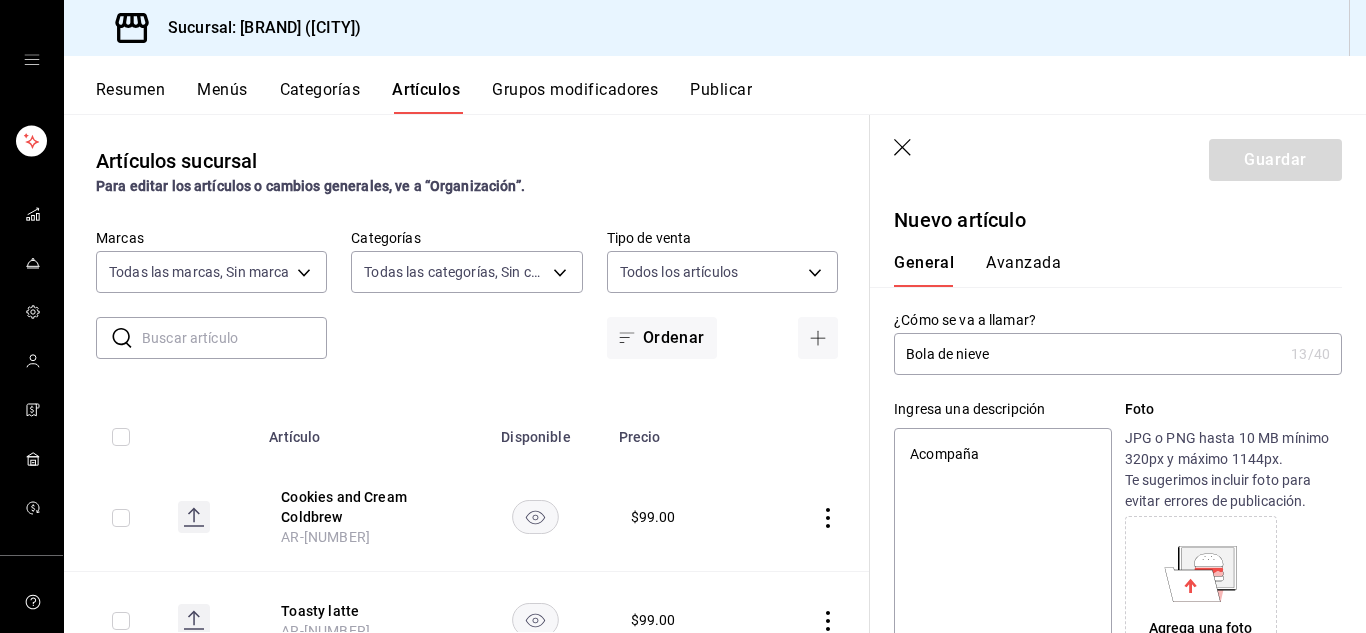 scroll, scrollTop: 0, scrollLeft: 0, axis: both 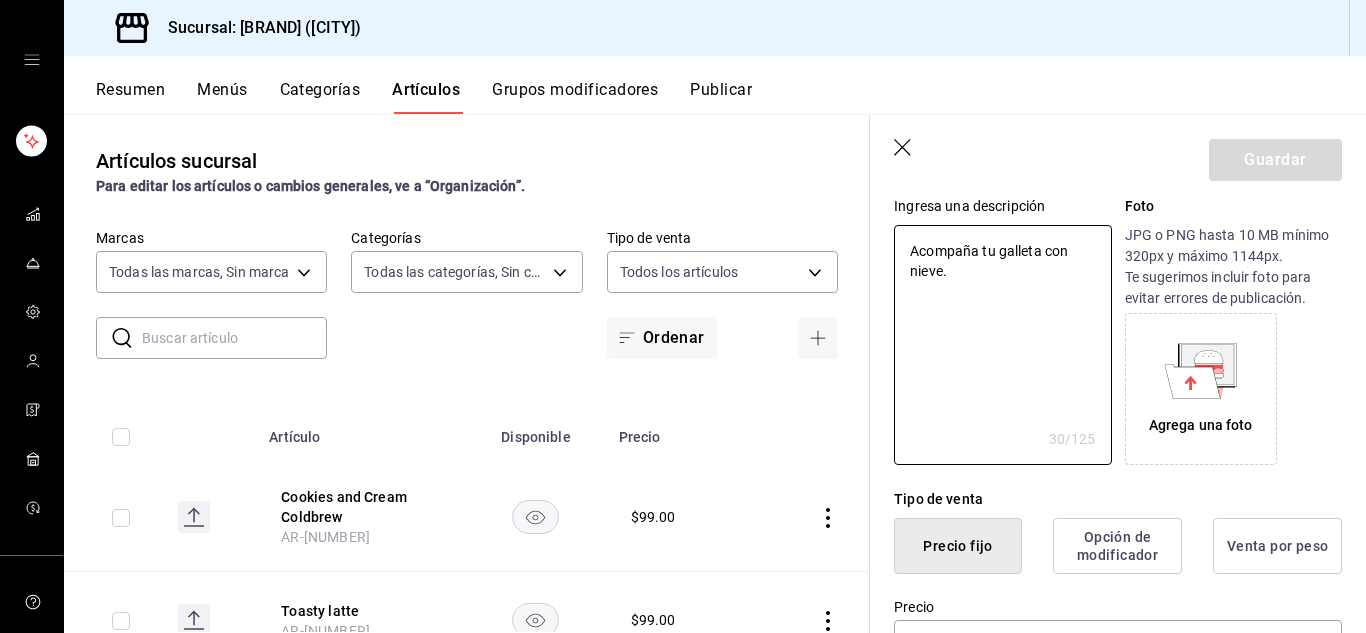 type on "Acompaña tu galleta con nieve." 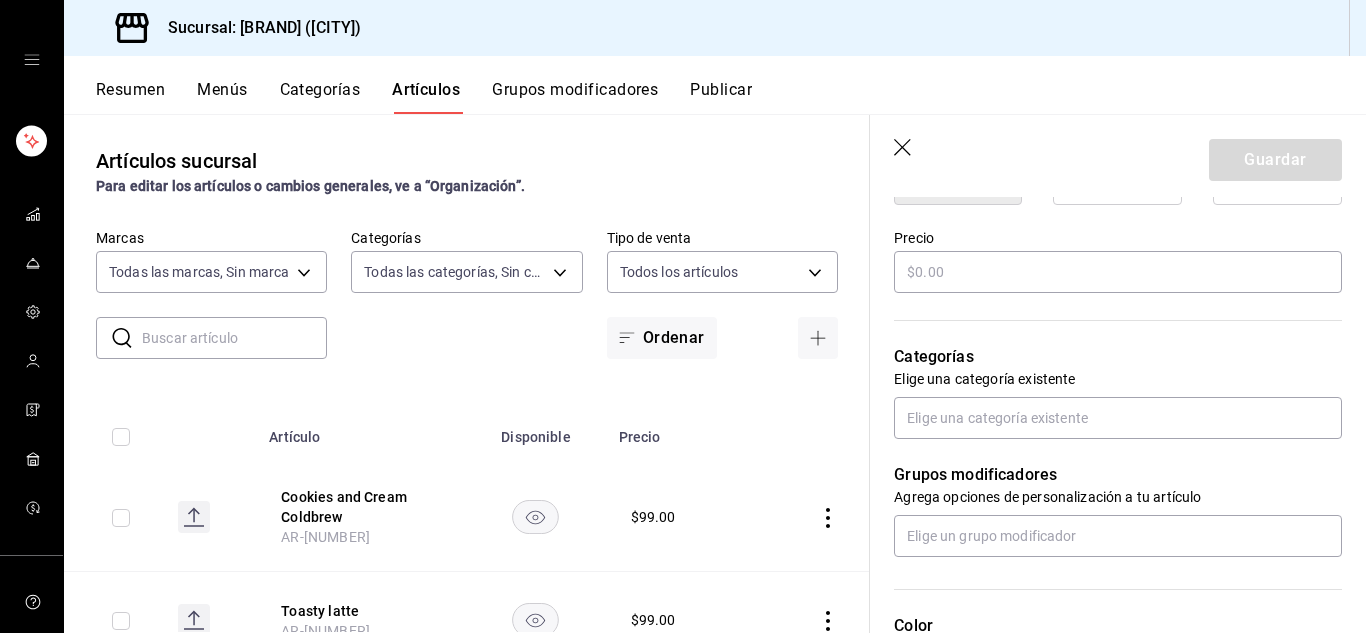 scroll, scrollTop: 569, scrollLeft: 0, axis: vertical 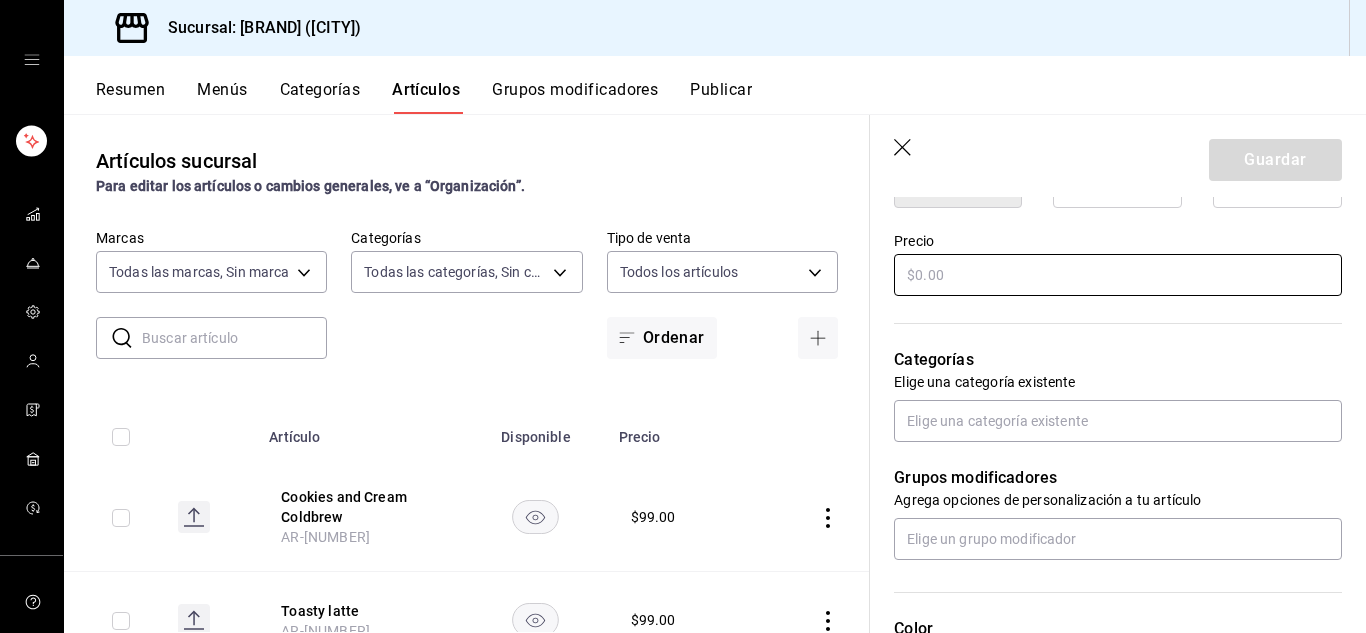 click at bounding box center [1118, 275] 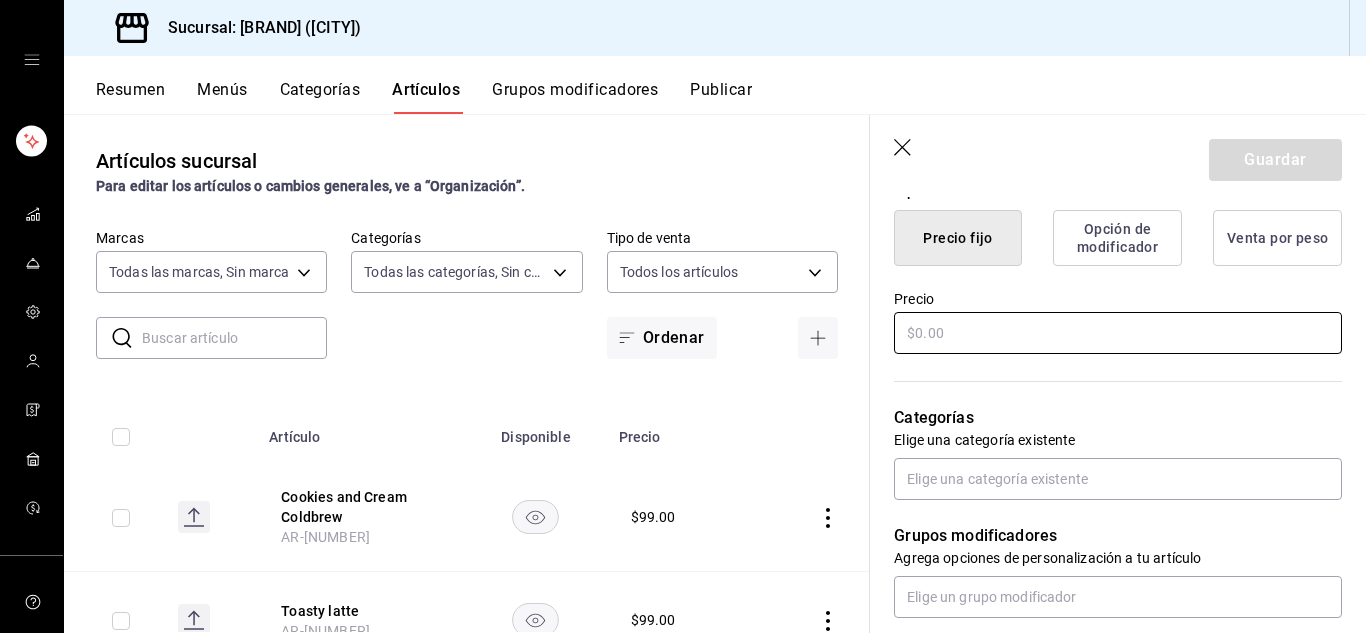 scroll, scrollTop: 501, scrollLeft: 0, axis: vertical 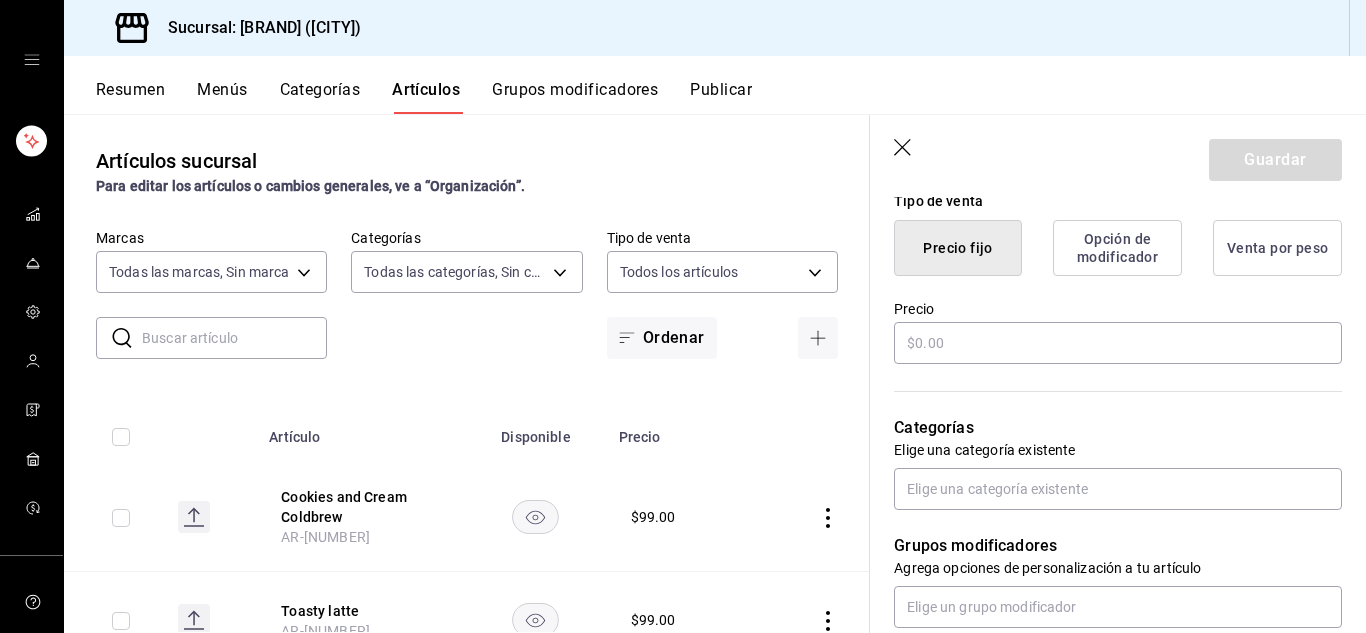 click on "Opción de modificador" at bounding box center [1117, 248] 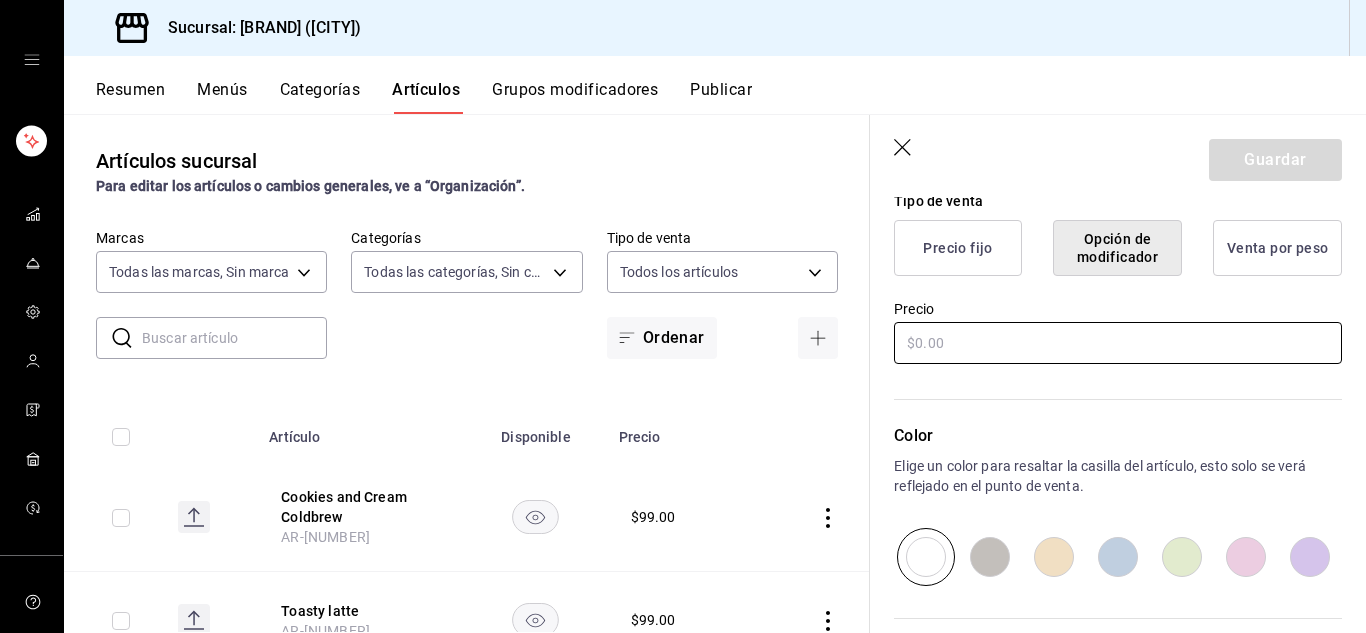 click at bounding box center (1118, 343) 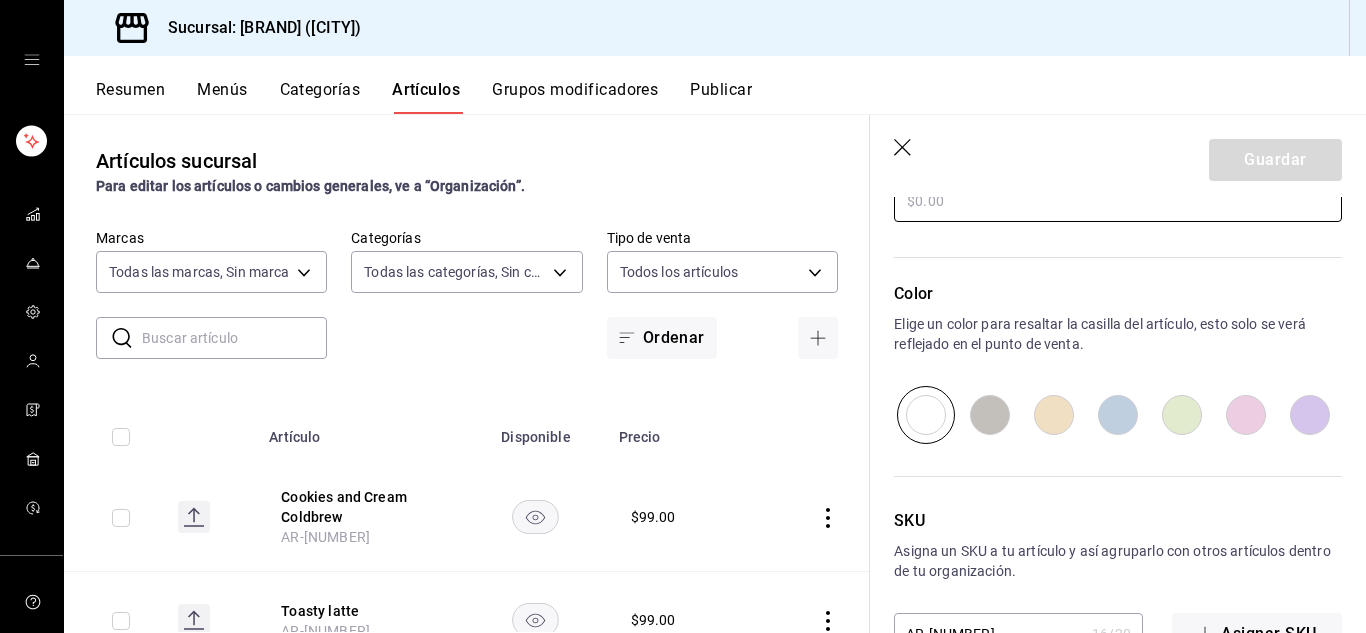 scroll, scrollTop: 705, scrollLeft: 0, axis: vertical 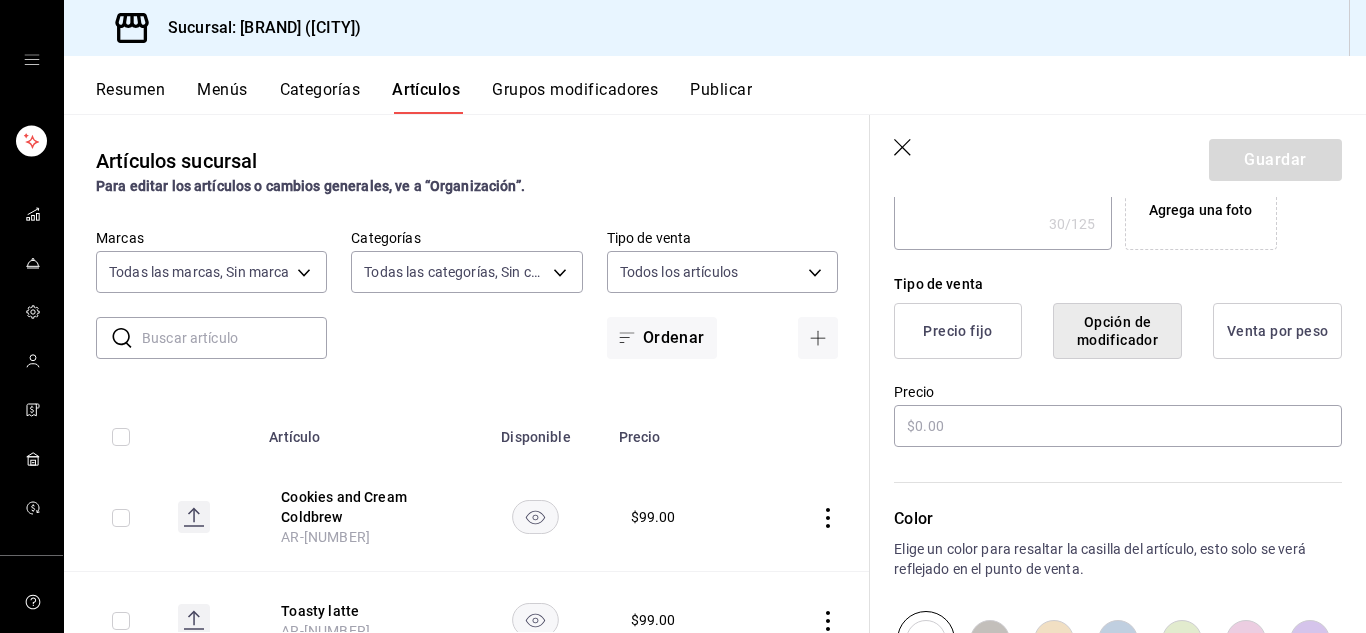 click on "Precio fijo" at bounding box center (958, 331) 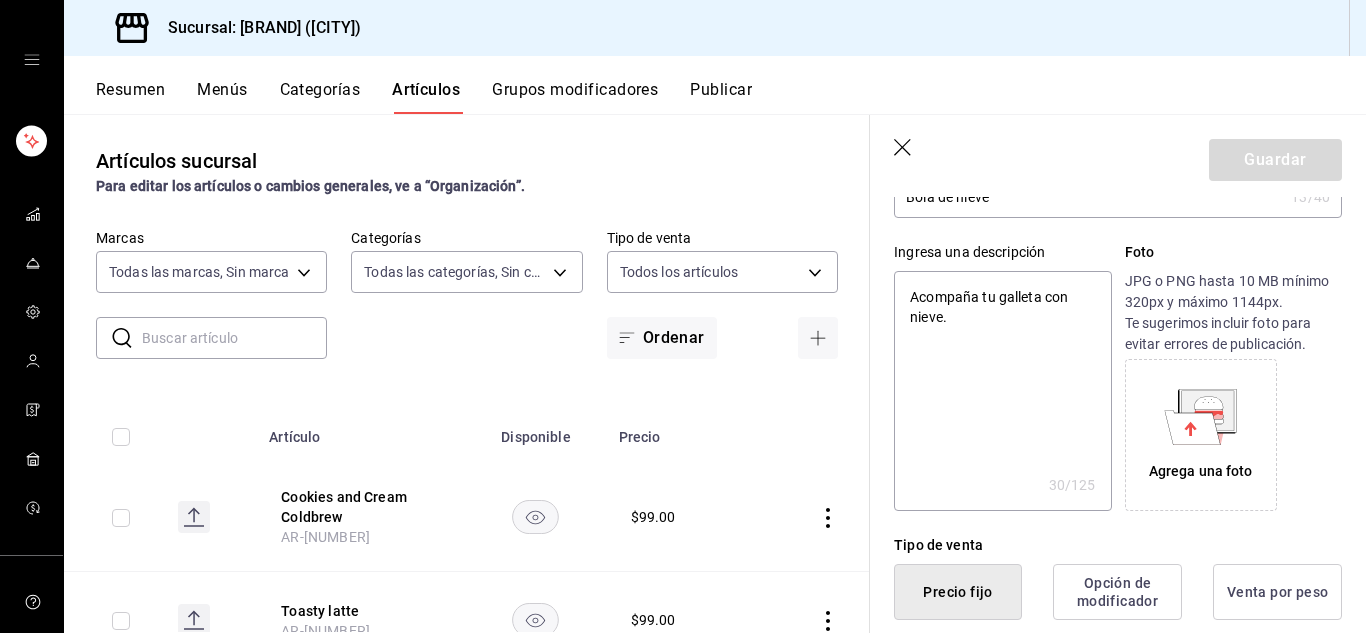 scroll, scrollTop: 166, scrollLeft: 0, axis: vertical 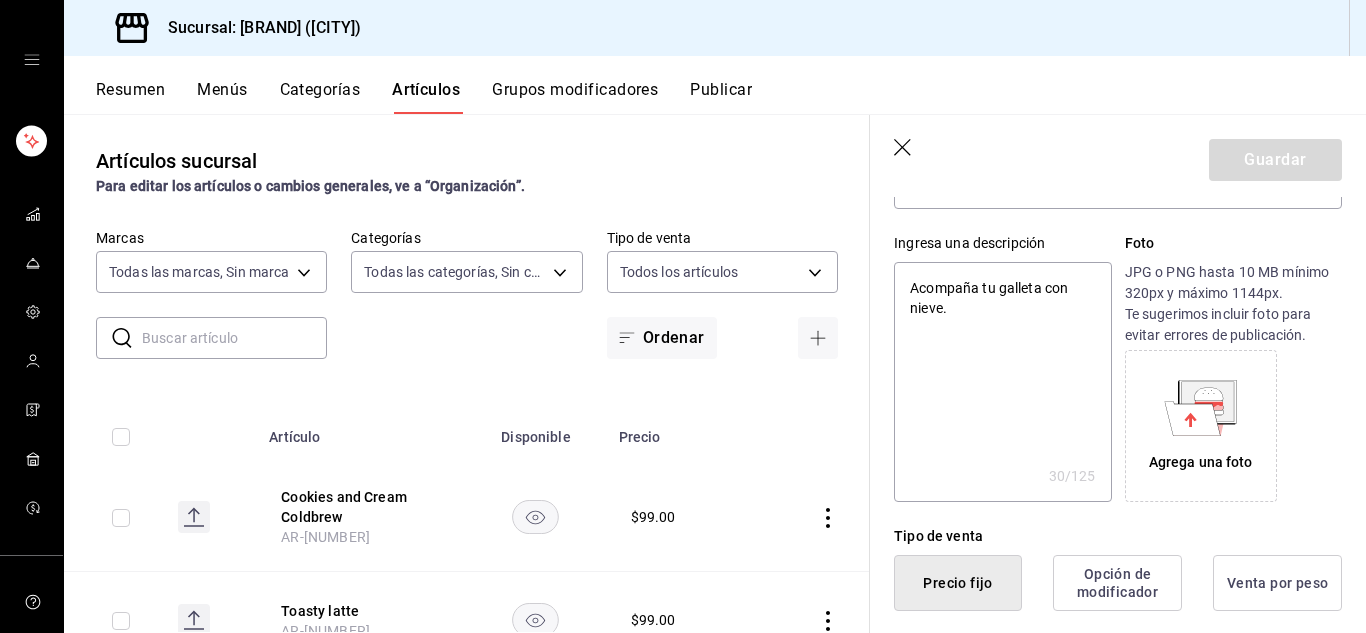 click 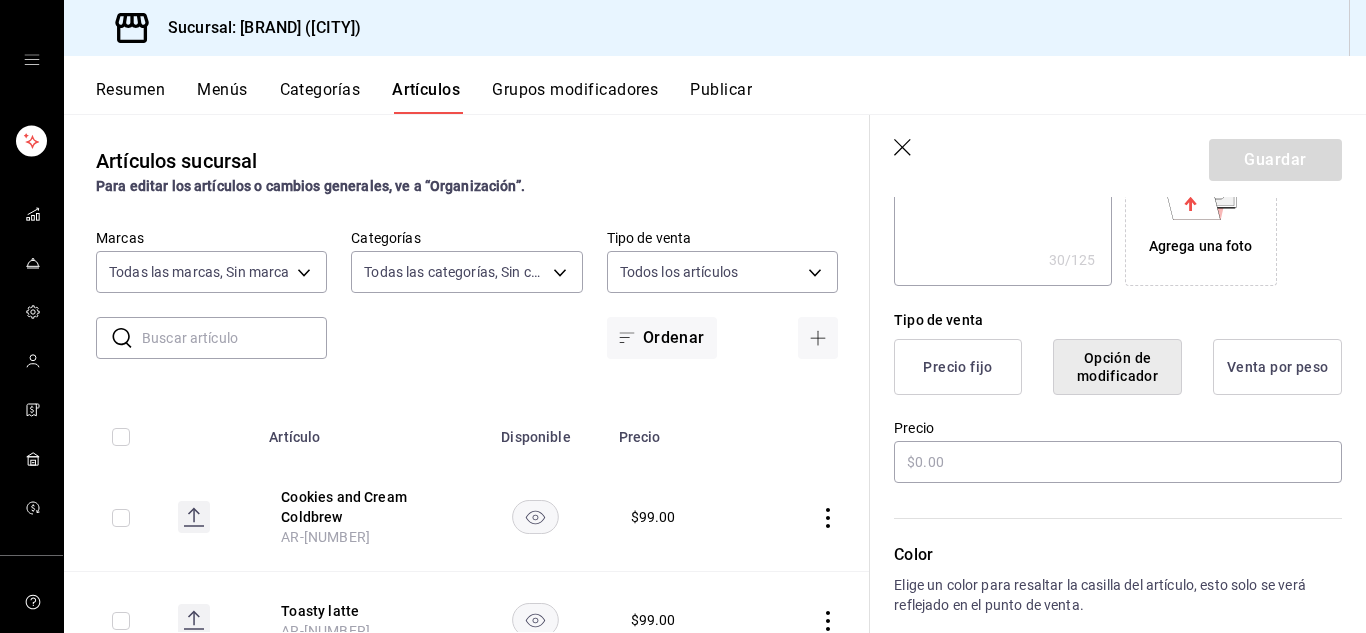 scroll, scrollTop: 384, scrollLeft: 0, axis: vertical 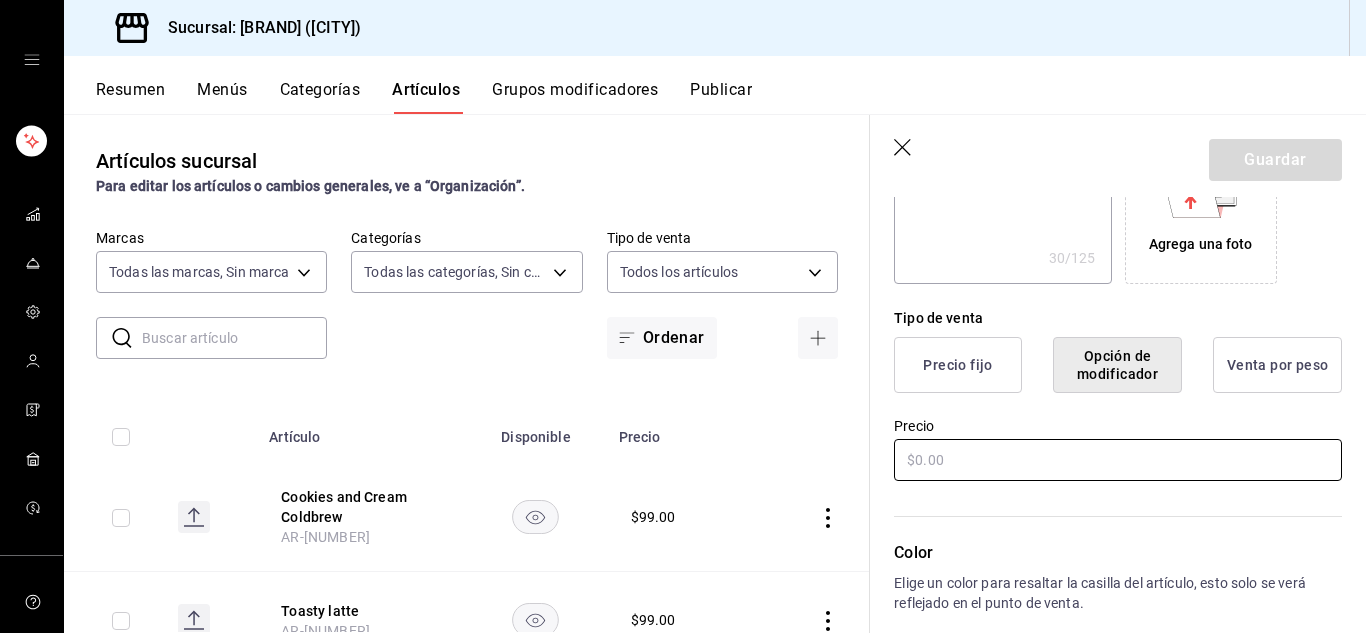 click at bounding box center (1118, 460) 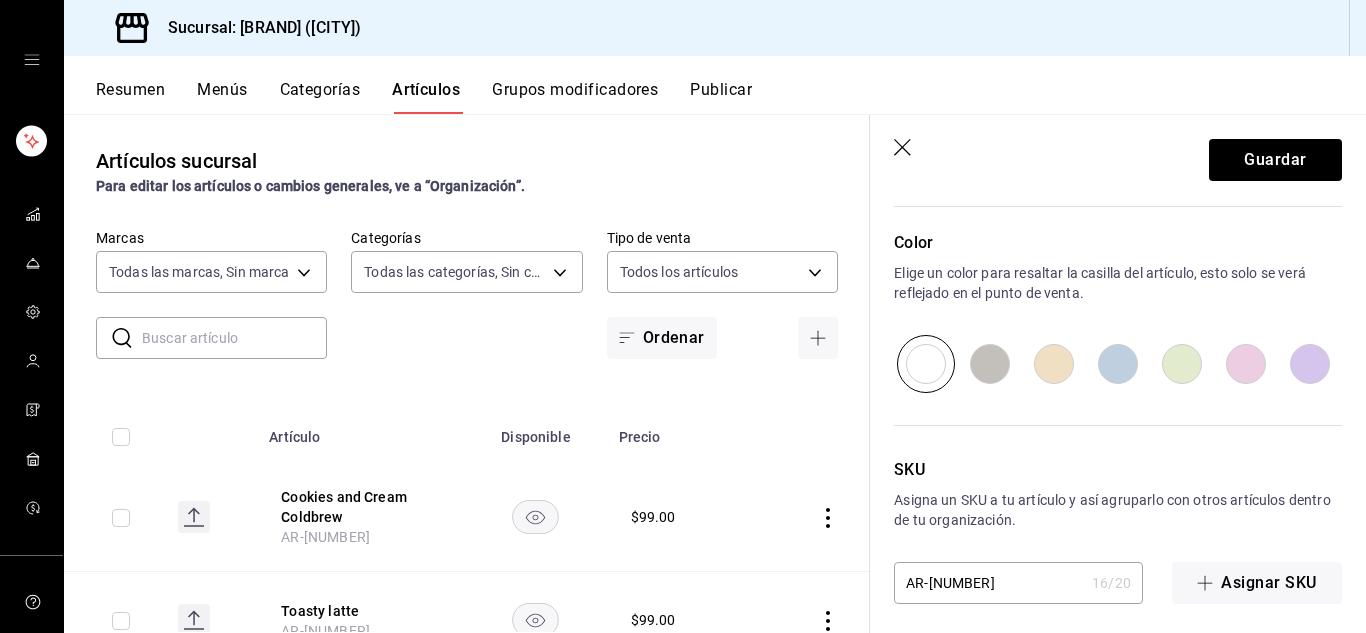 scroll, scrollTop: 705, scrollLeft: 0, axis: vertical 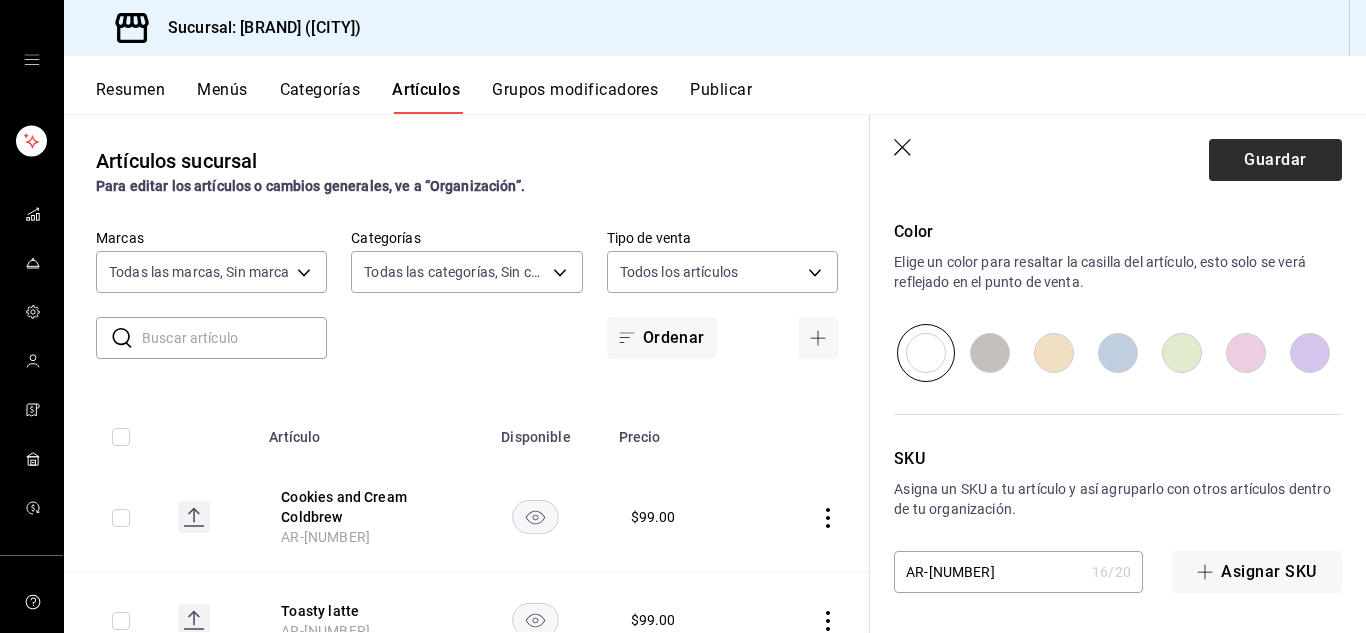 type on "$0.00" 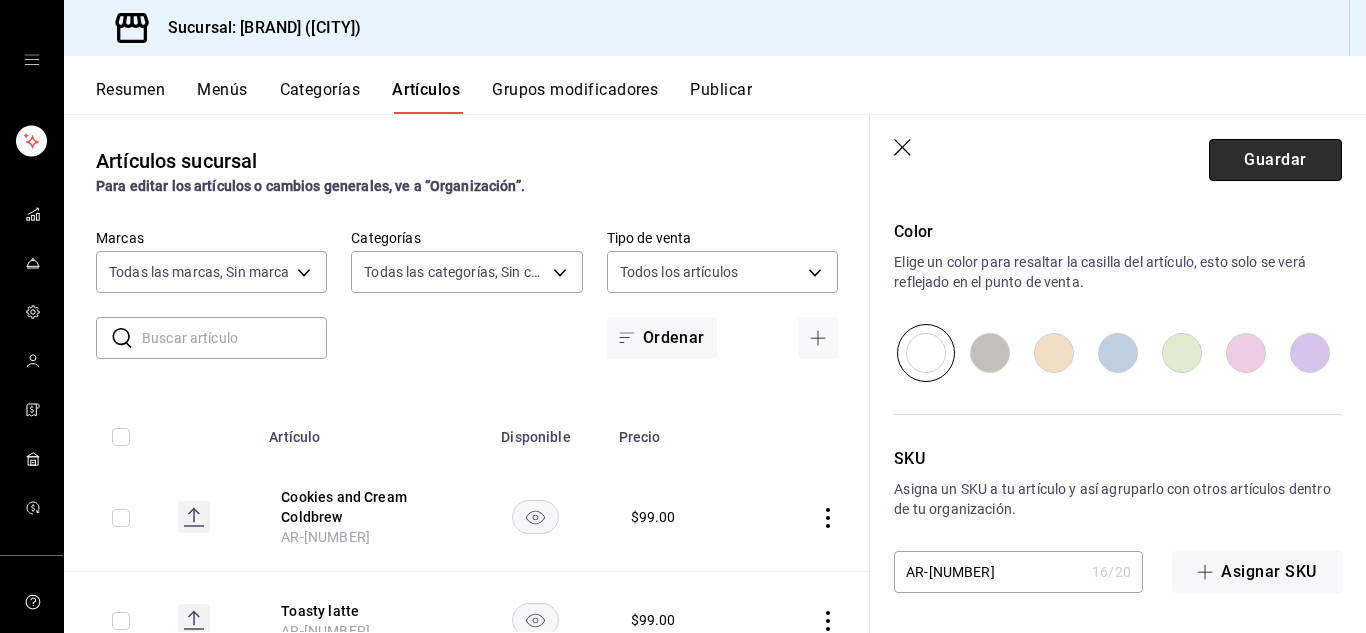 click on "Guardar" at bounding box center [1275, 160] 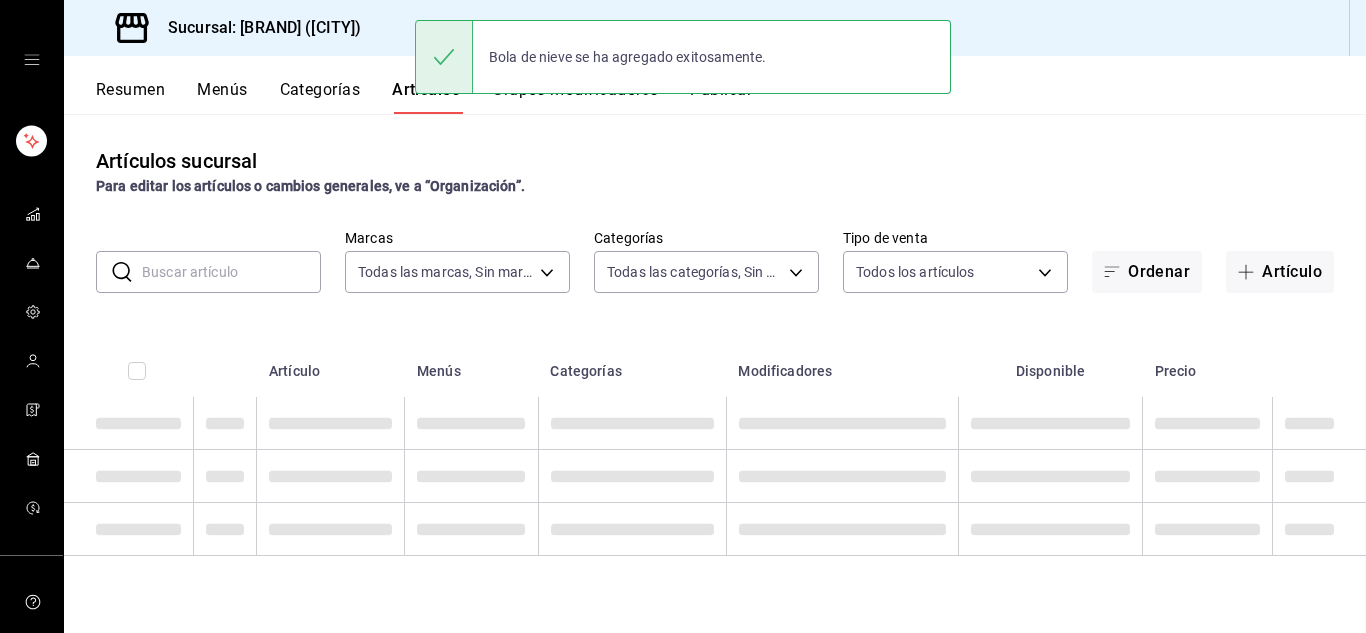 scroll, scrollTop: 0, scrollLeft: 0, axis: both 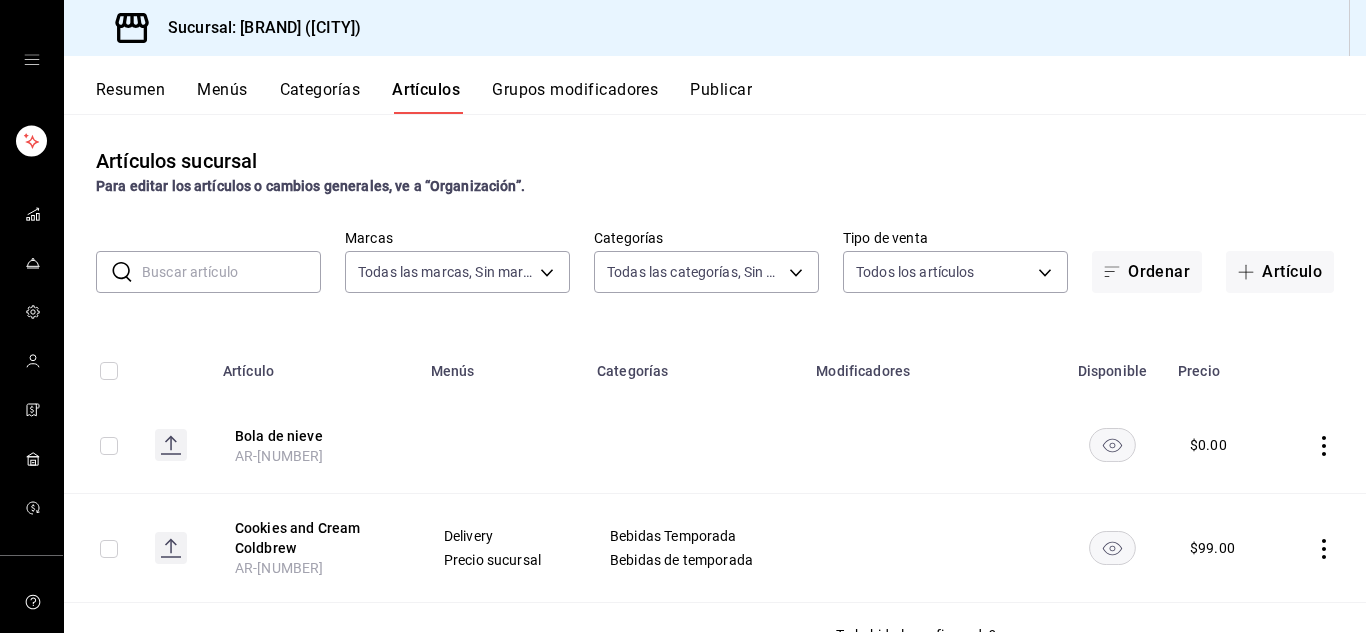 click 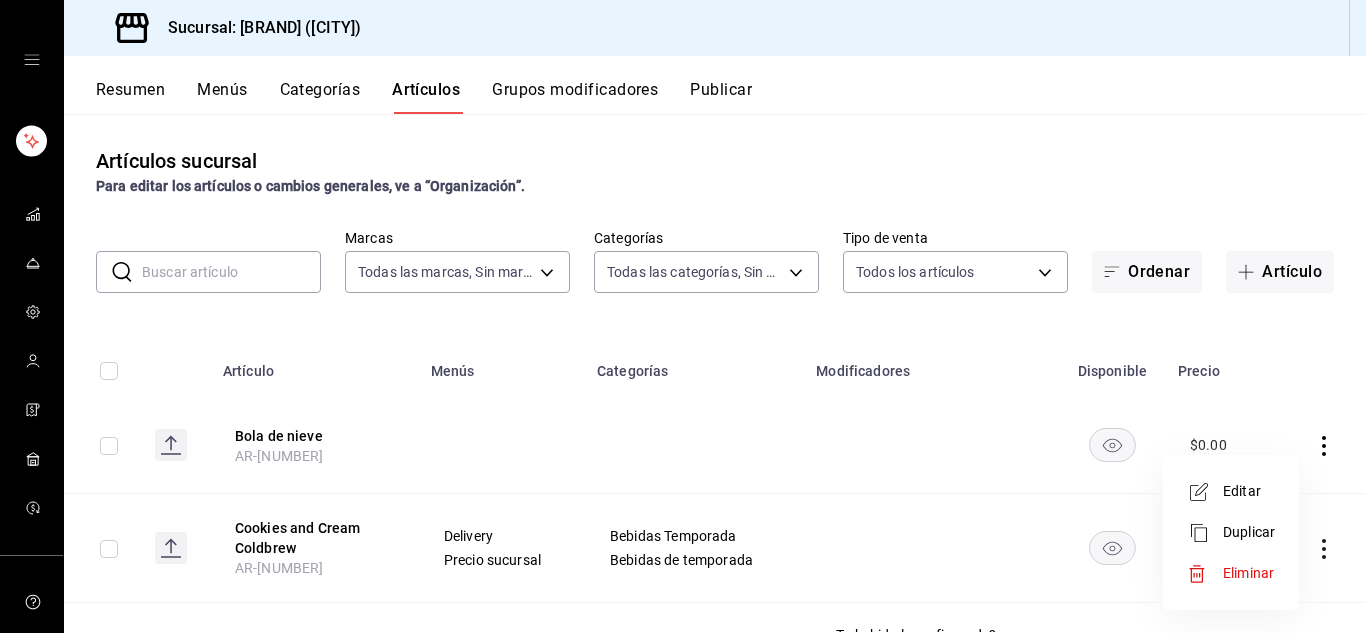 click on "Editar" at bounding box center (1249, 491) 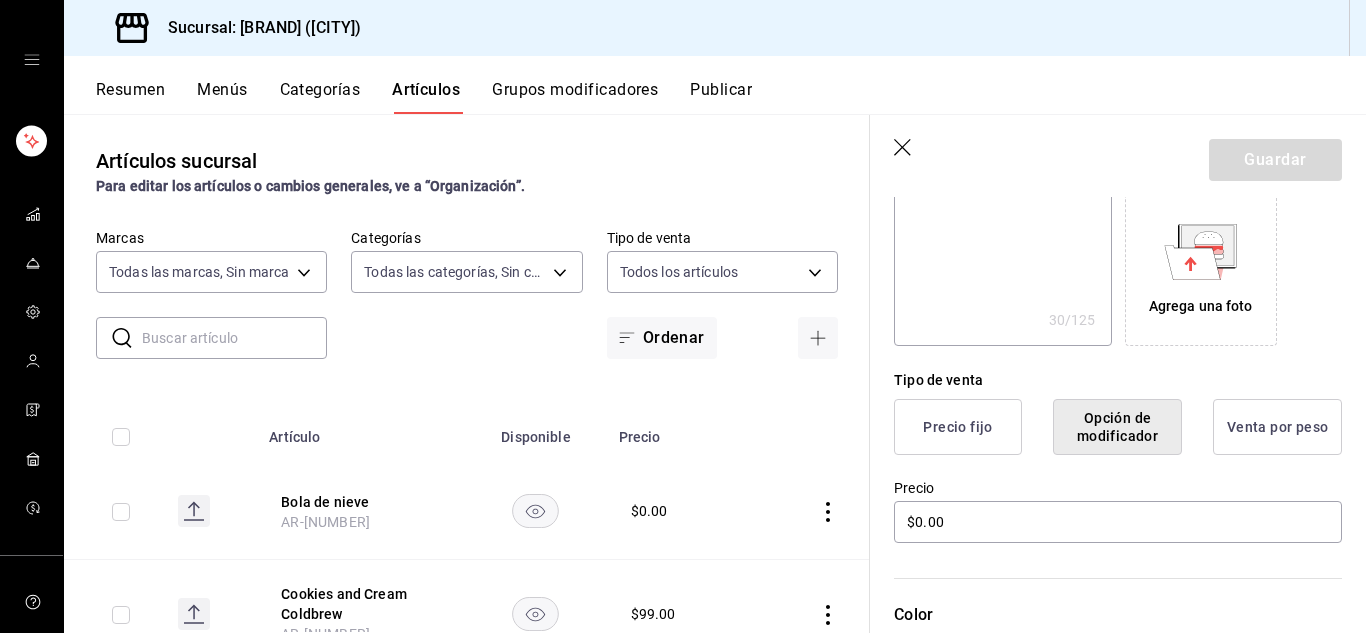 scroll, scrollTop: 347, scrollLeft: 0, axis: vertical 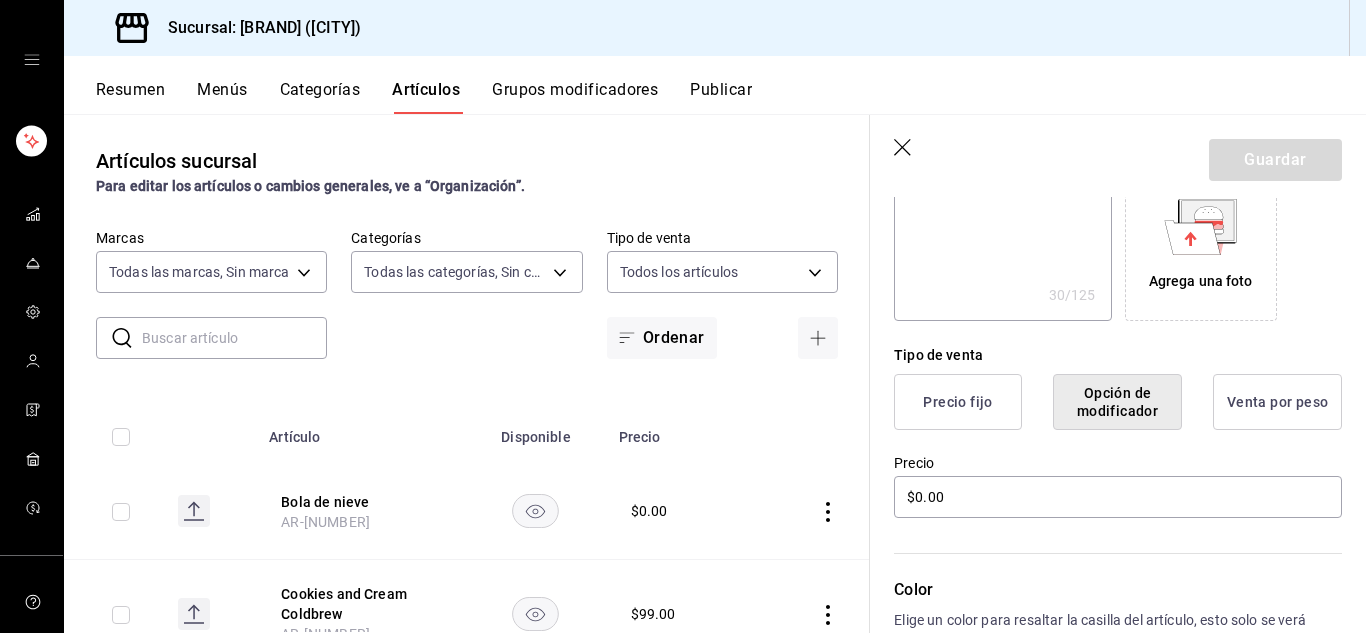 click on "Precio fijo" at bounding box center (958, 402) 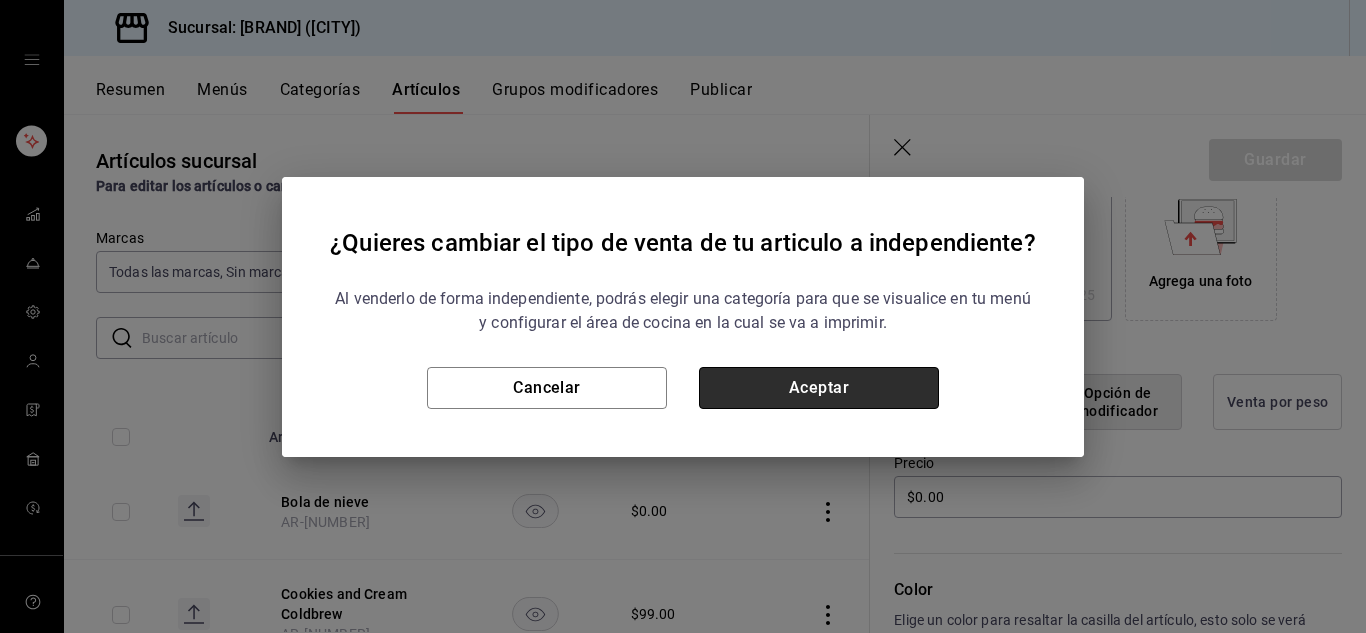 click on "Aceptar" at bounding box center [819, 388] 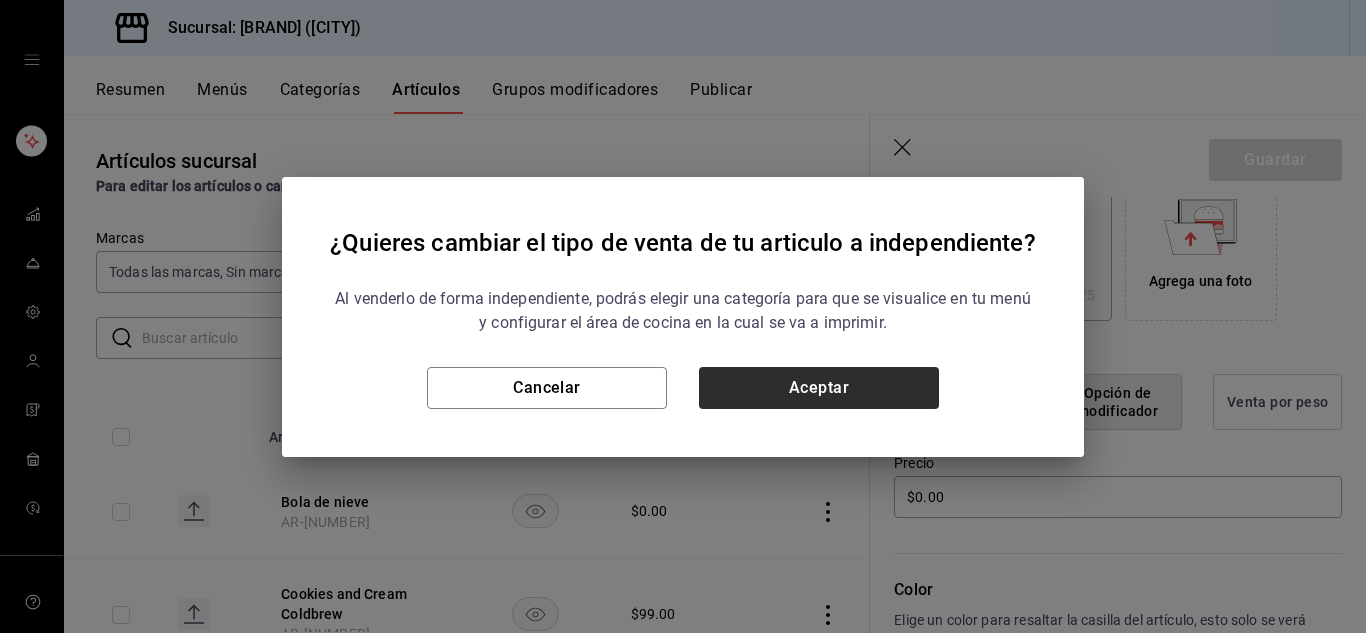 type on "x" 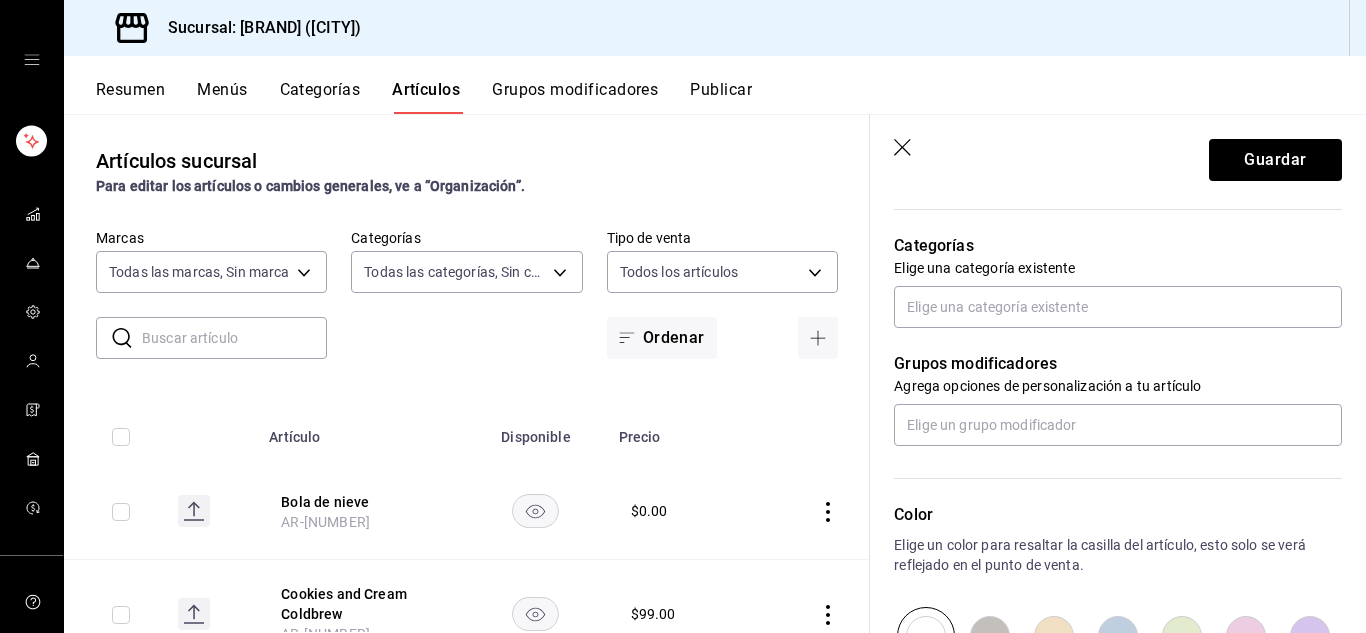 scroll, scrollTop: 695, scrollLeft: 0, axis: vertical 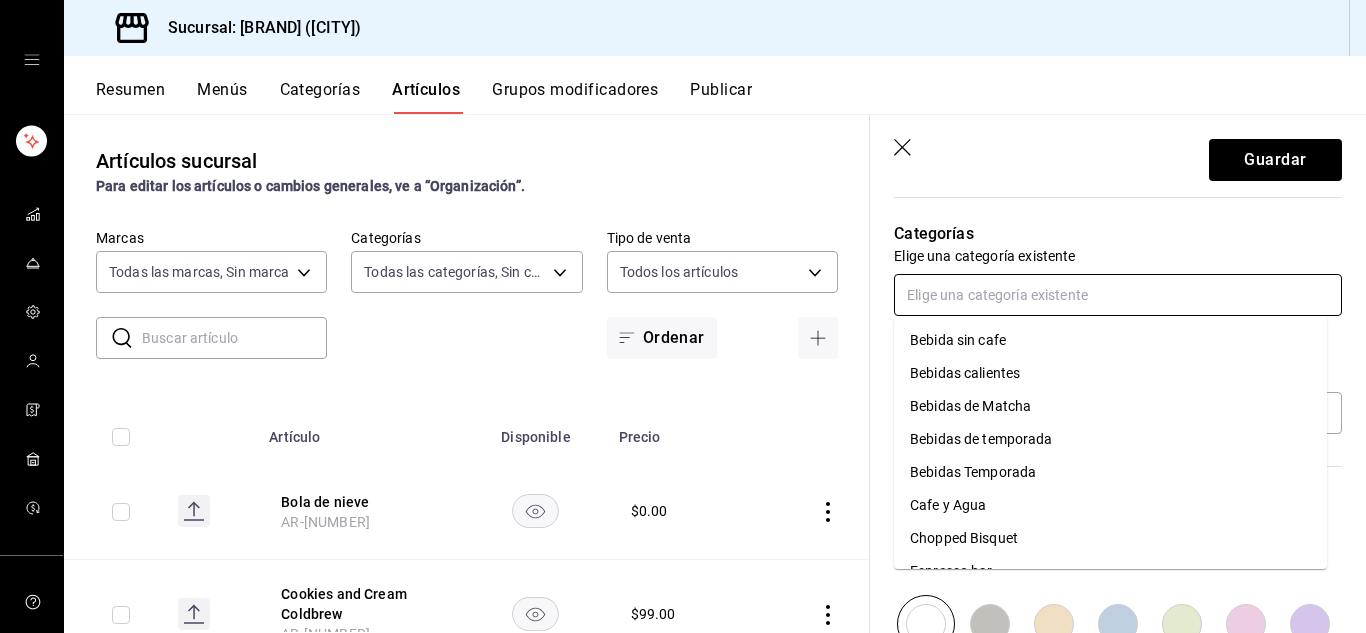 click at bounding box center (1118, 295) 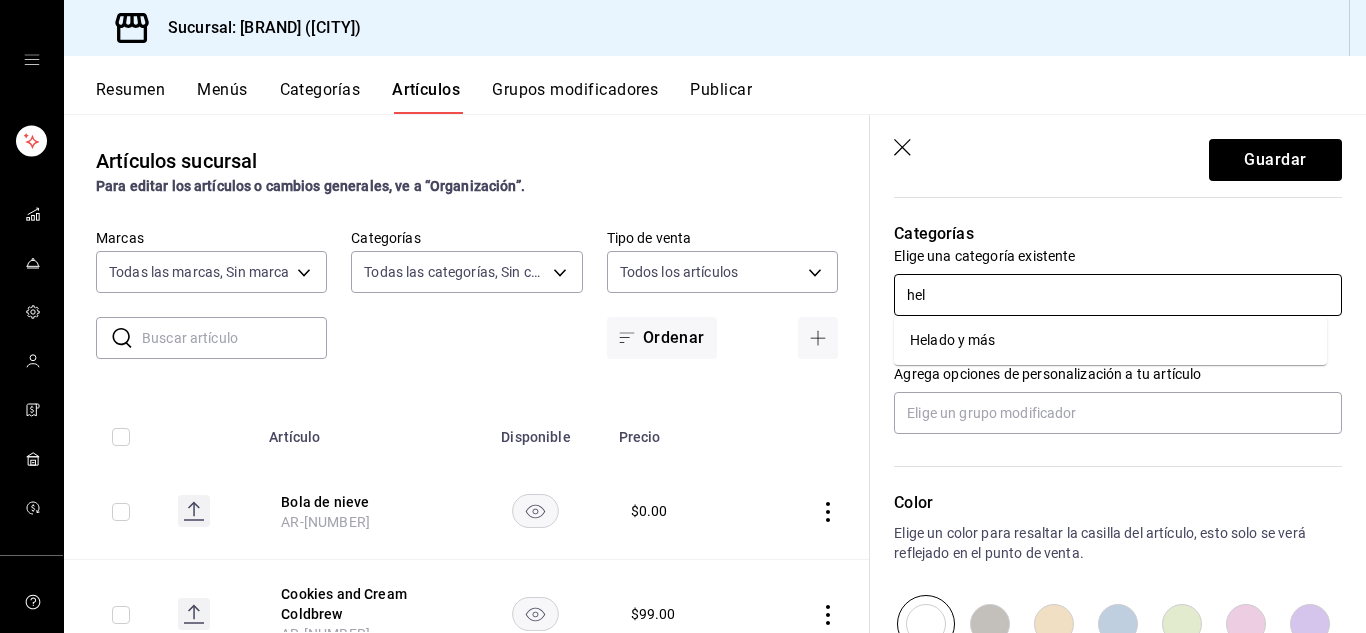 type on "hela" 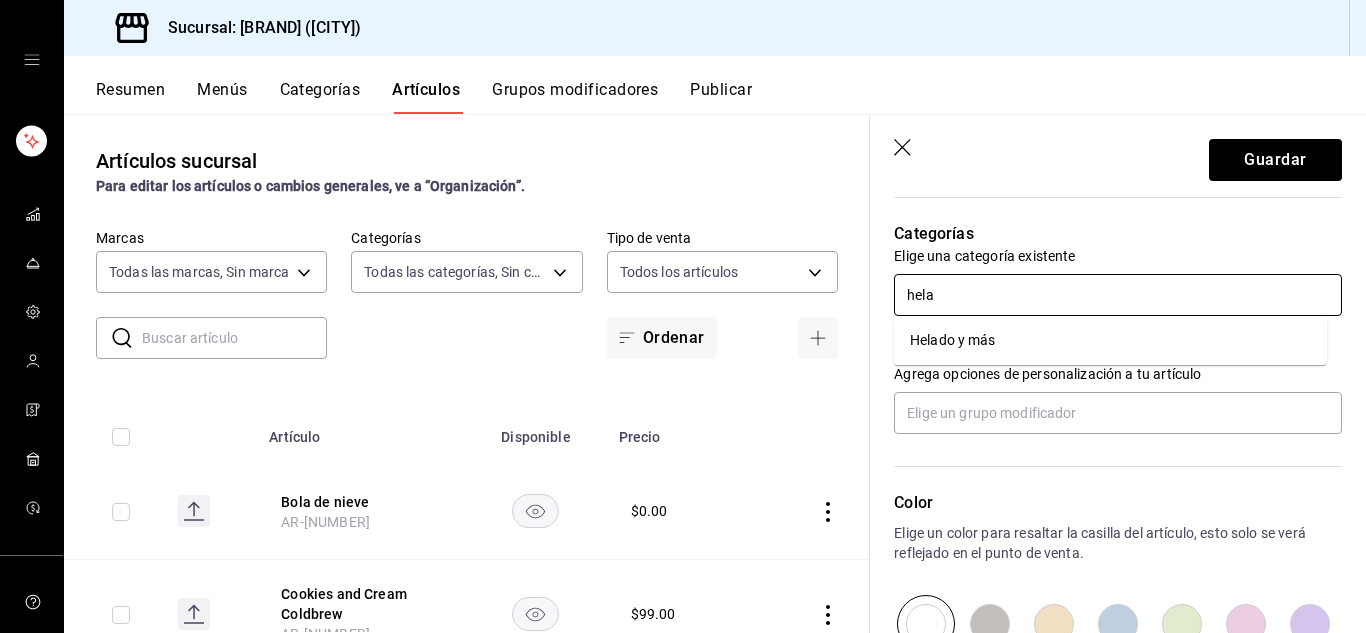 click on "Helado y más" at bounding box center (1110, 340) 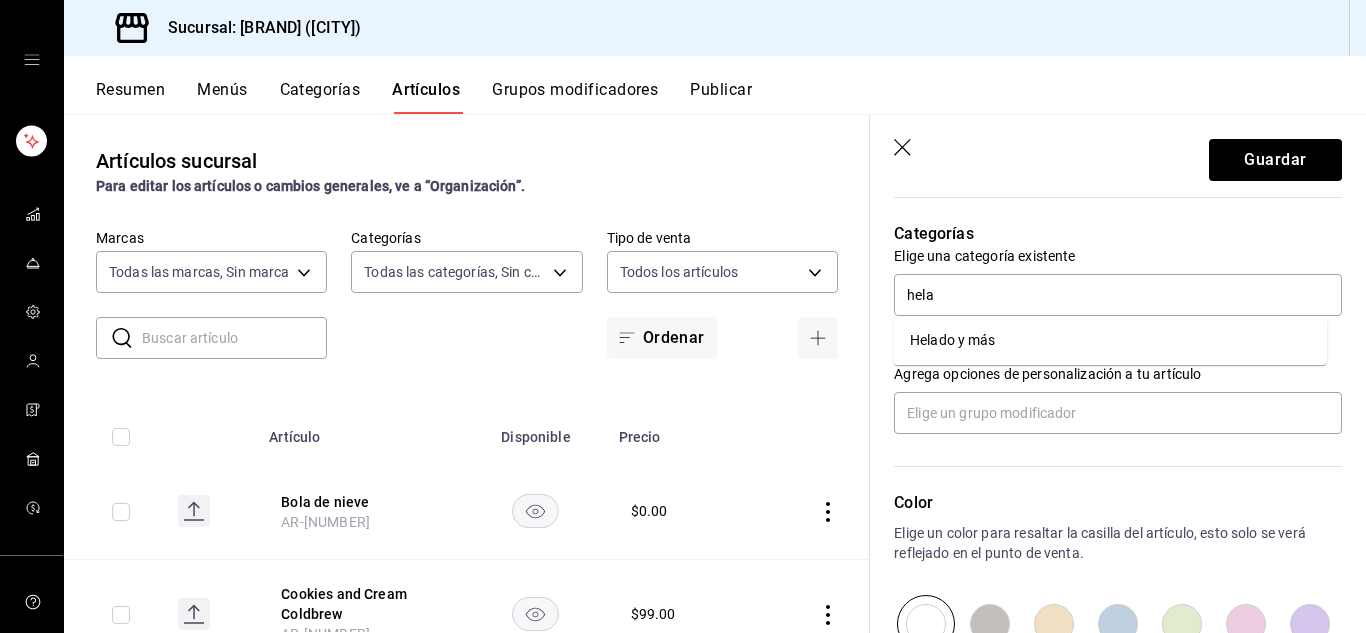 type on "x" 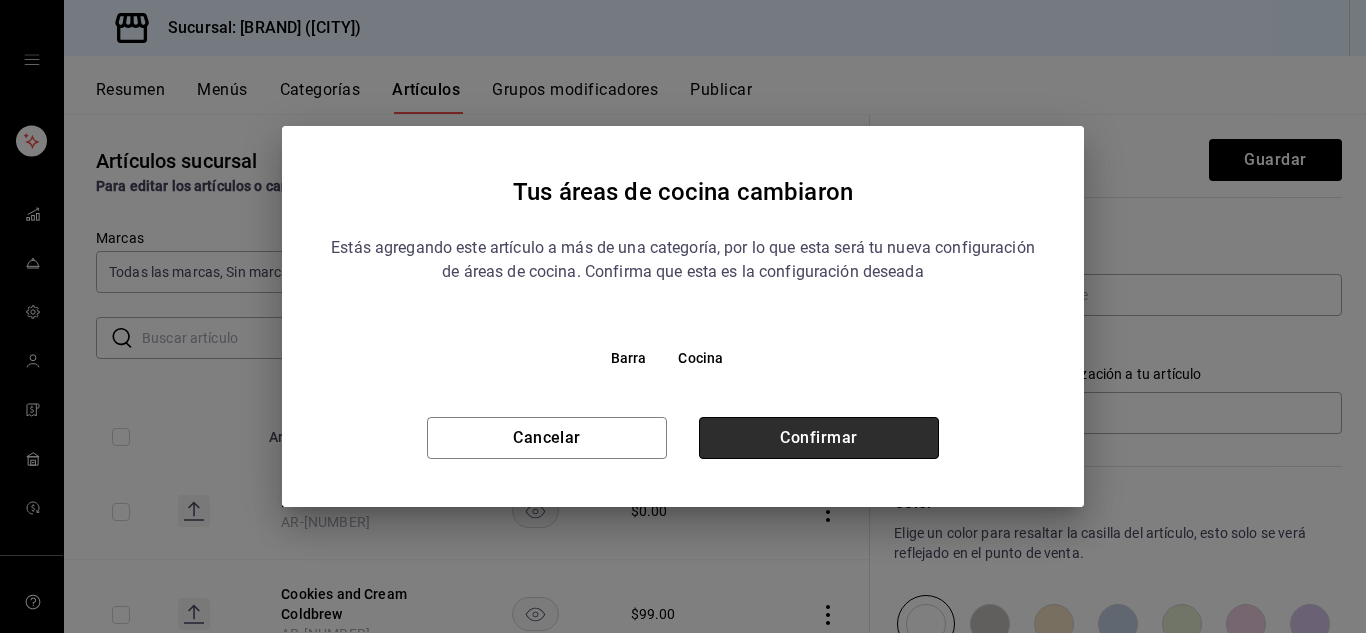 click on "Confirmar" at bounding box center [819, 438] 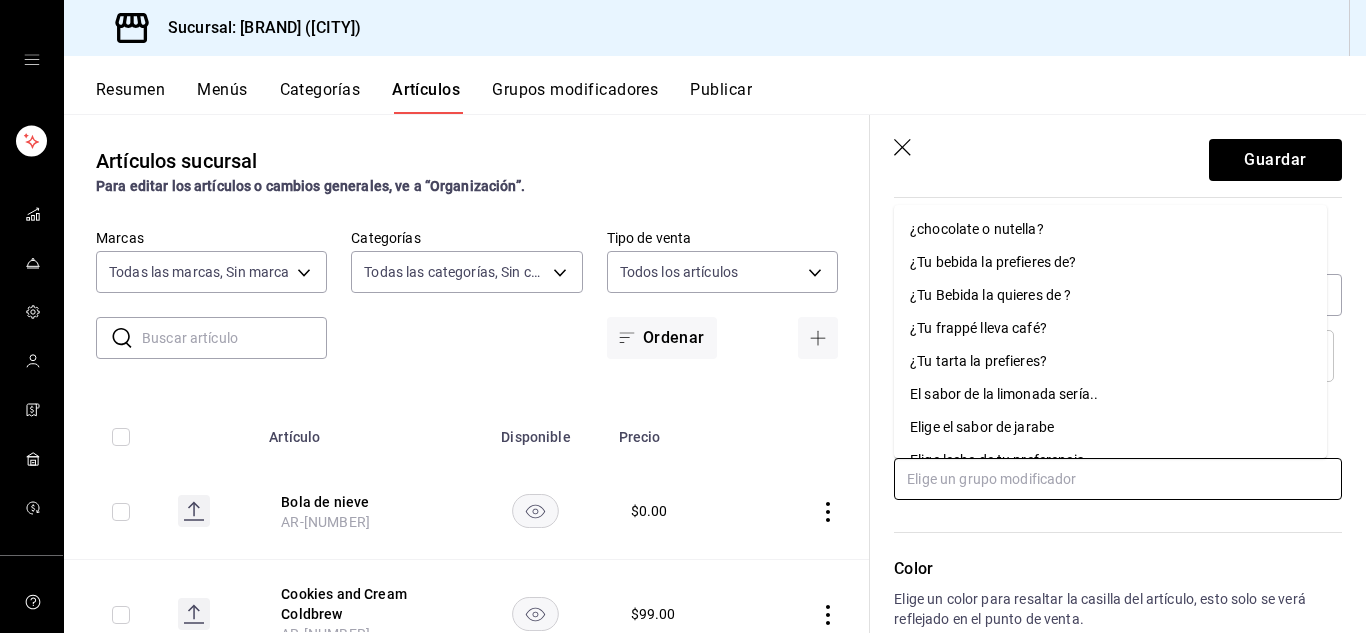 click at bounding box center (1118, 479) 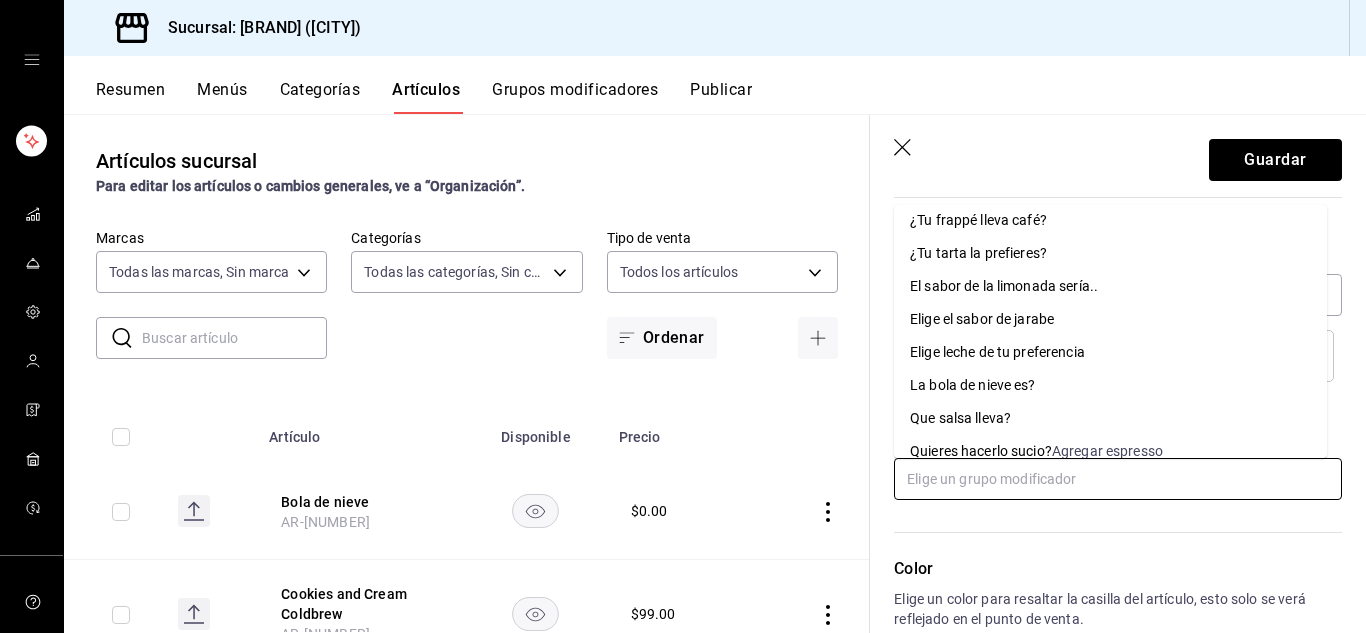 scroll, scrollTop: 106, scrollLeft: 0, axis: vertical 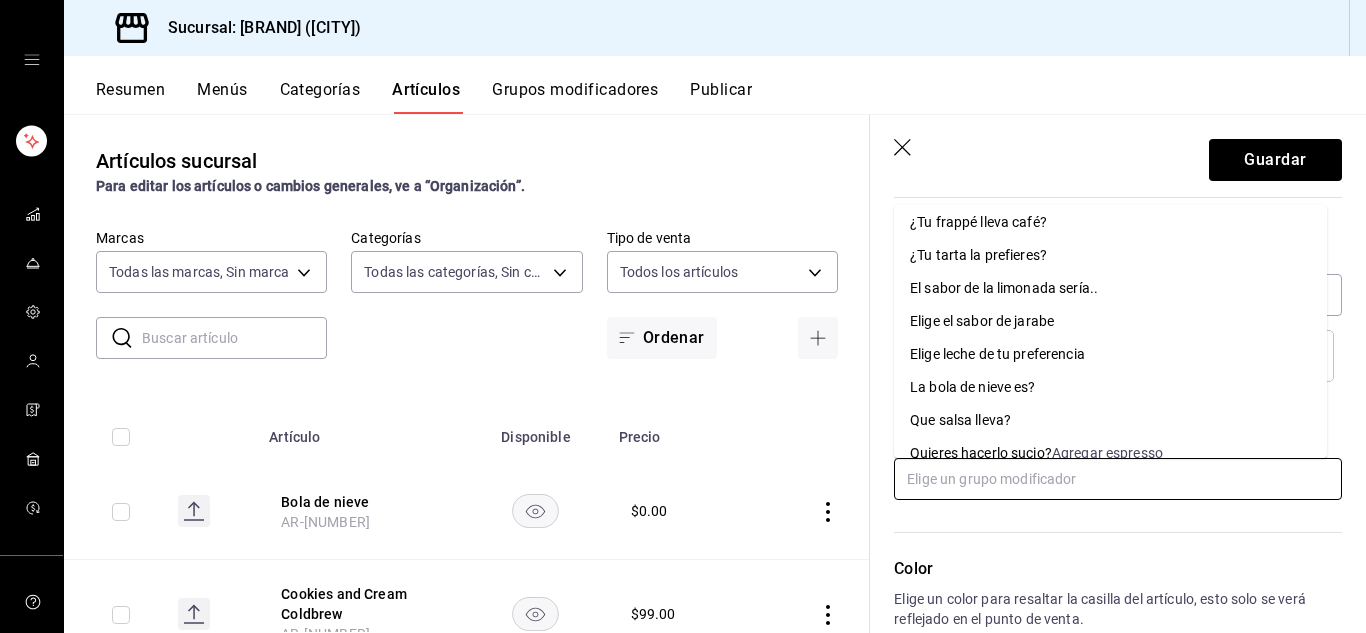 click on "La bola de nieve es?" at bounding box center [973, 387] 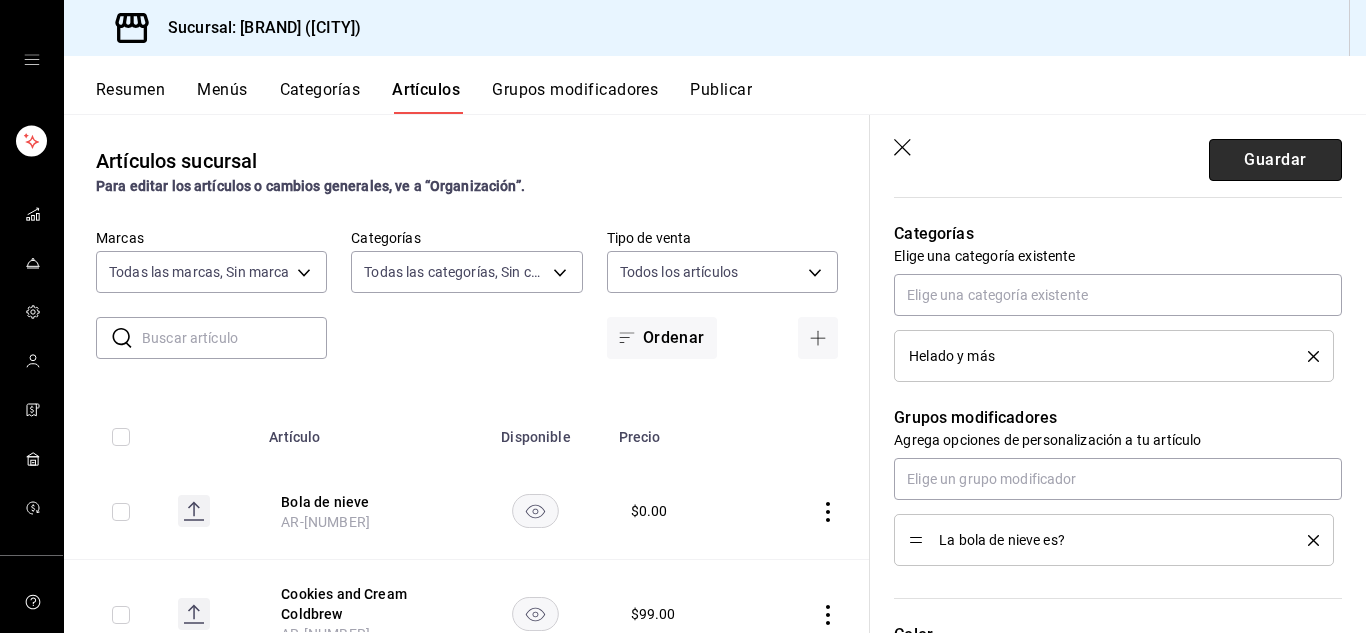 click on "Guardar" at bounding box center [1275, 160] 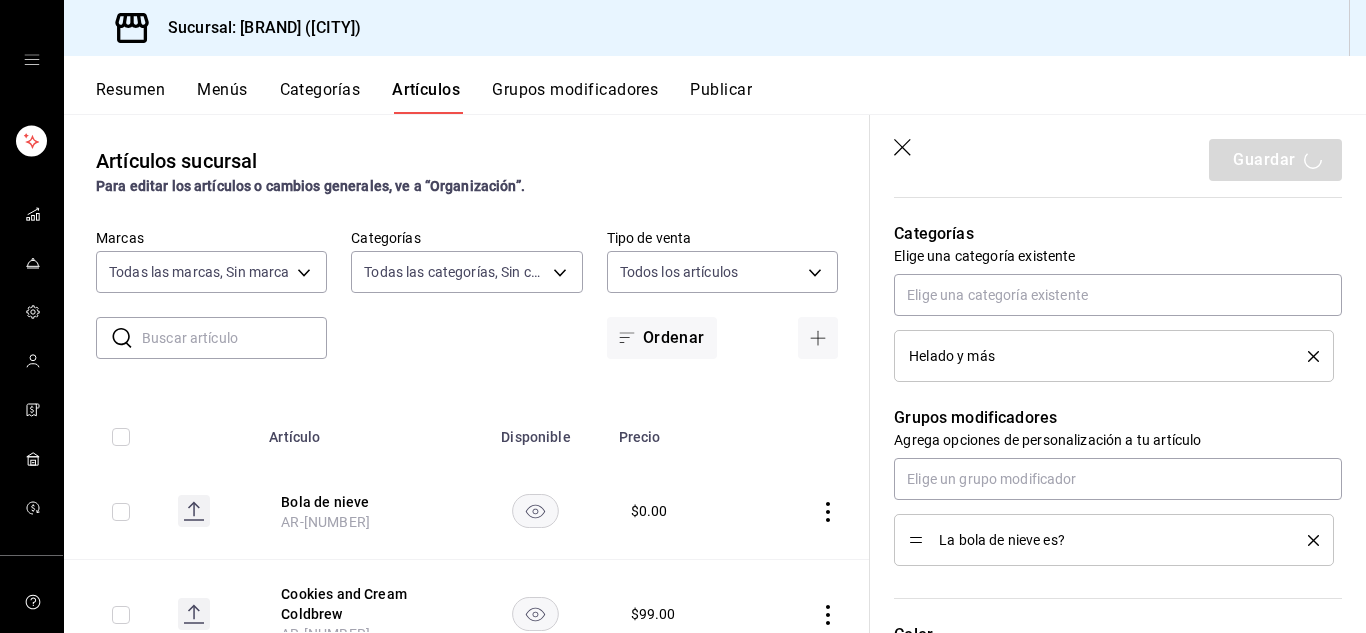 type on "x" 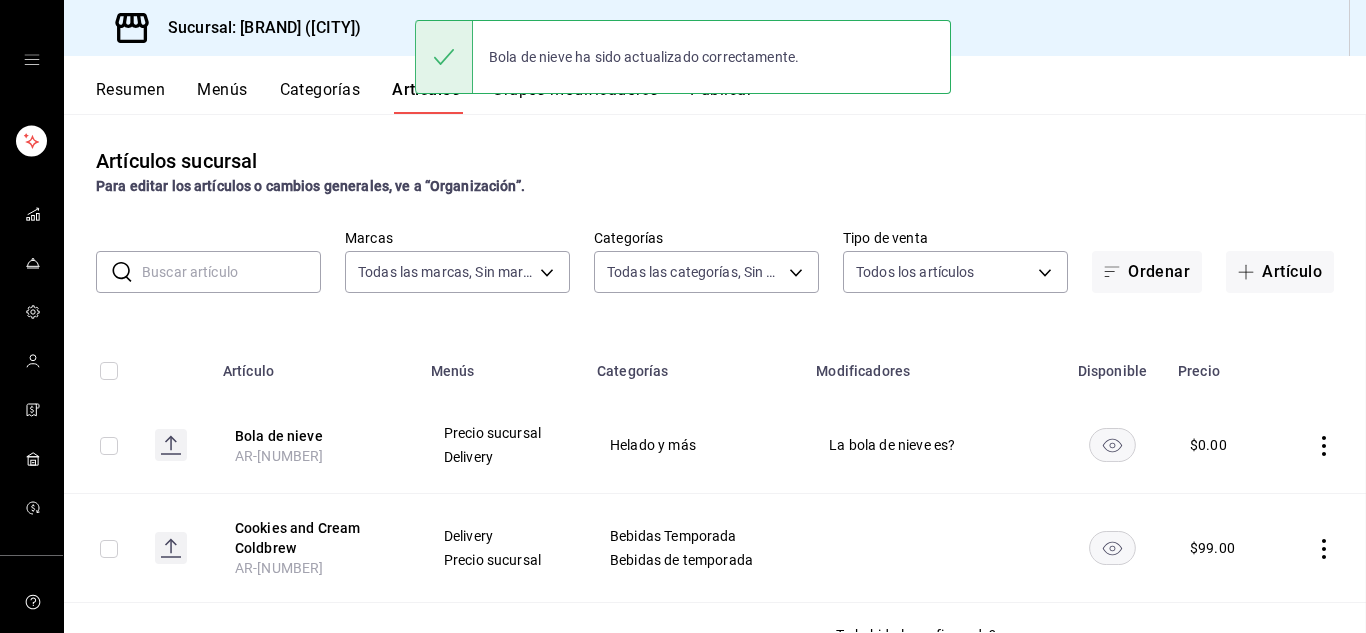 scroll, scrollTop: 0, scrollLeft: 0, axis: both 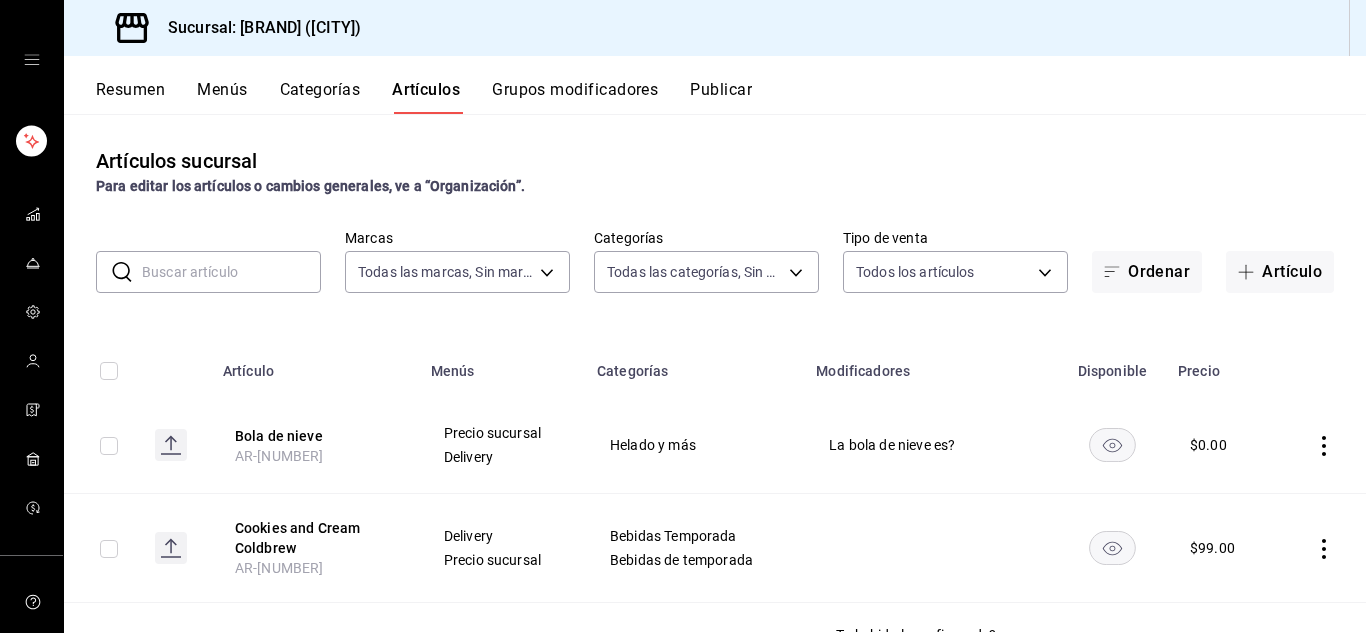 click on "Modificadores" at bounding box center (931, 365) 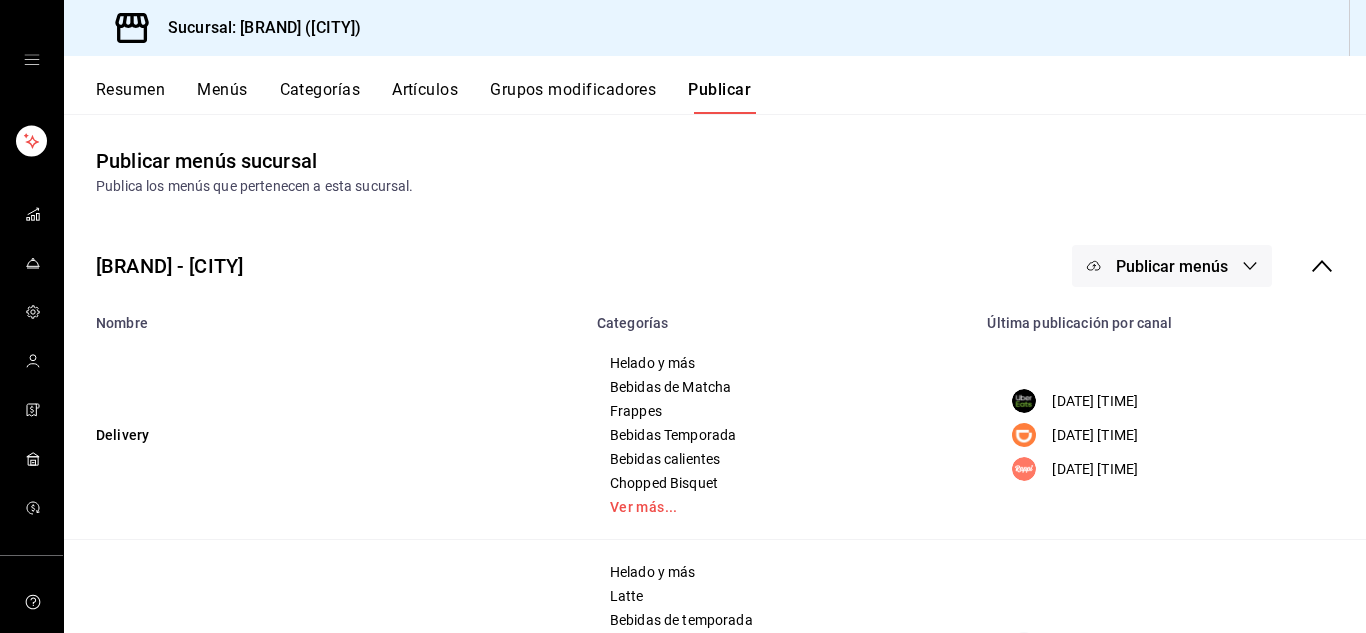 click on "Publicar menús" at bounding box center (1172, 266) 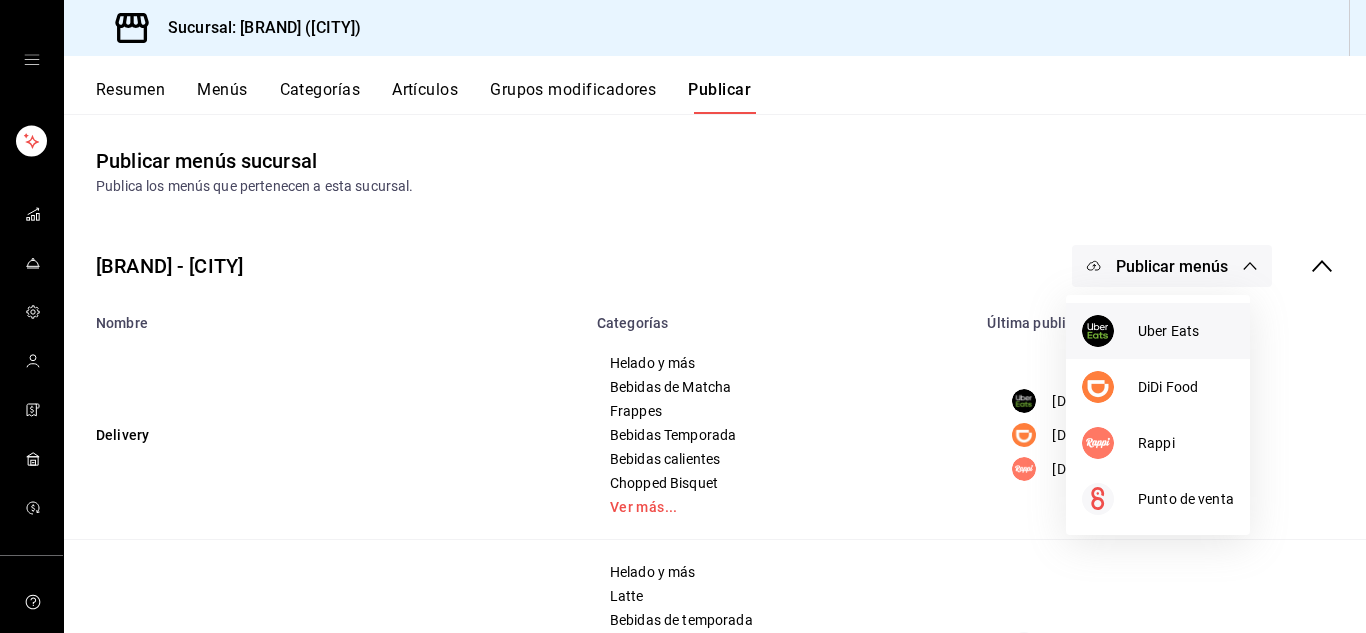 click at bounding box center [1110, 331] 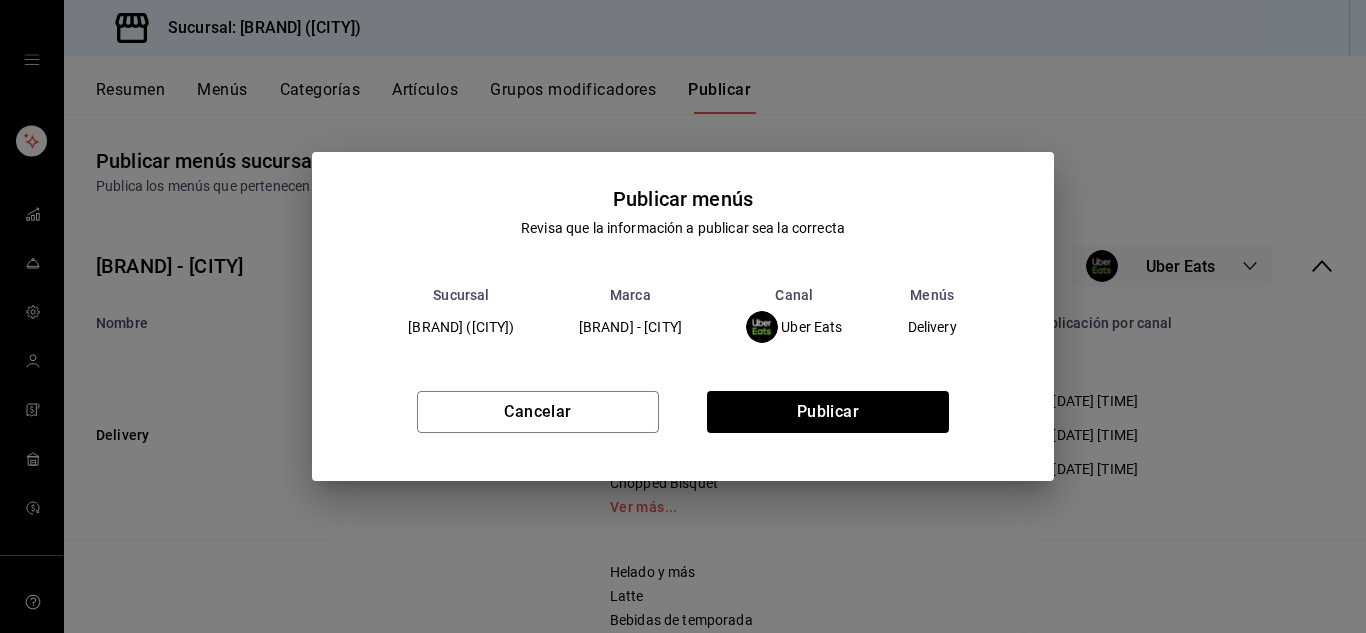 click on "Cancelar Publicar" at bounding box center (683, 420) 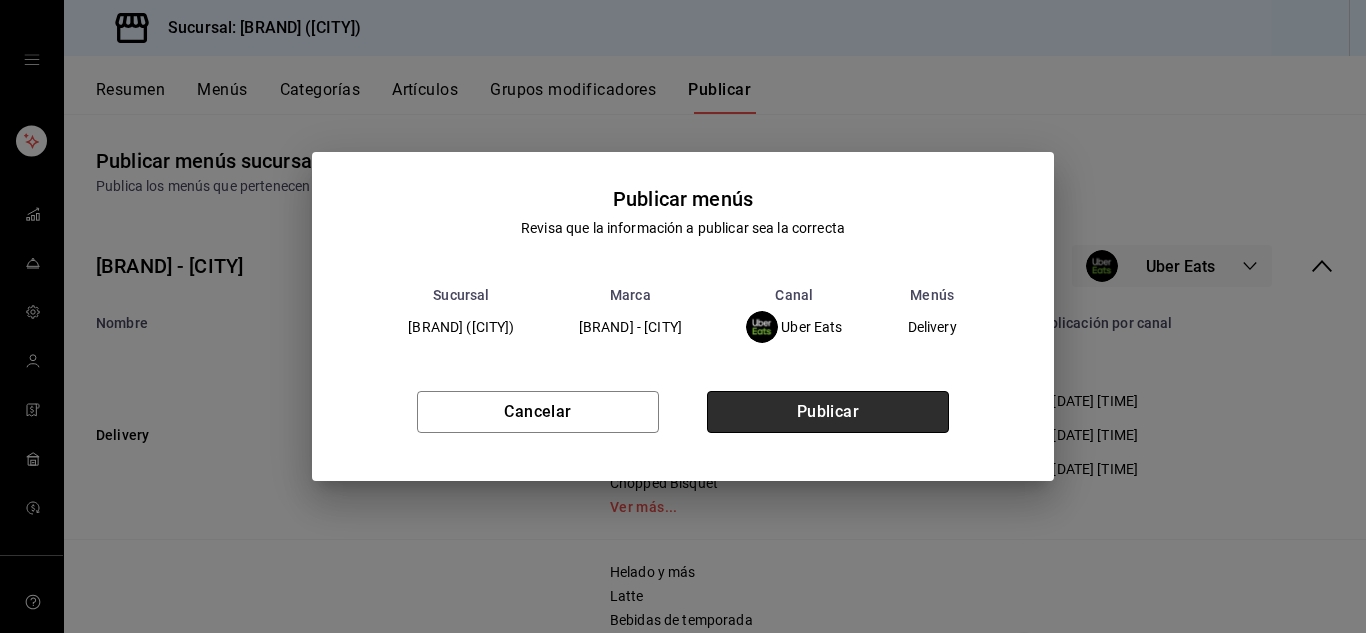 click on "Publicar" at bounding box center (828, 412) 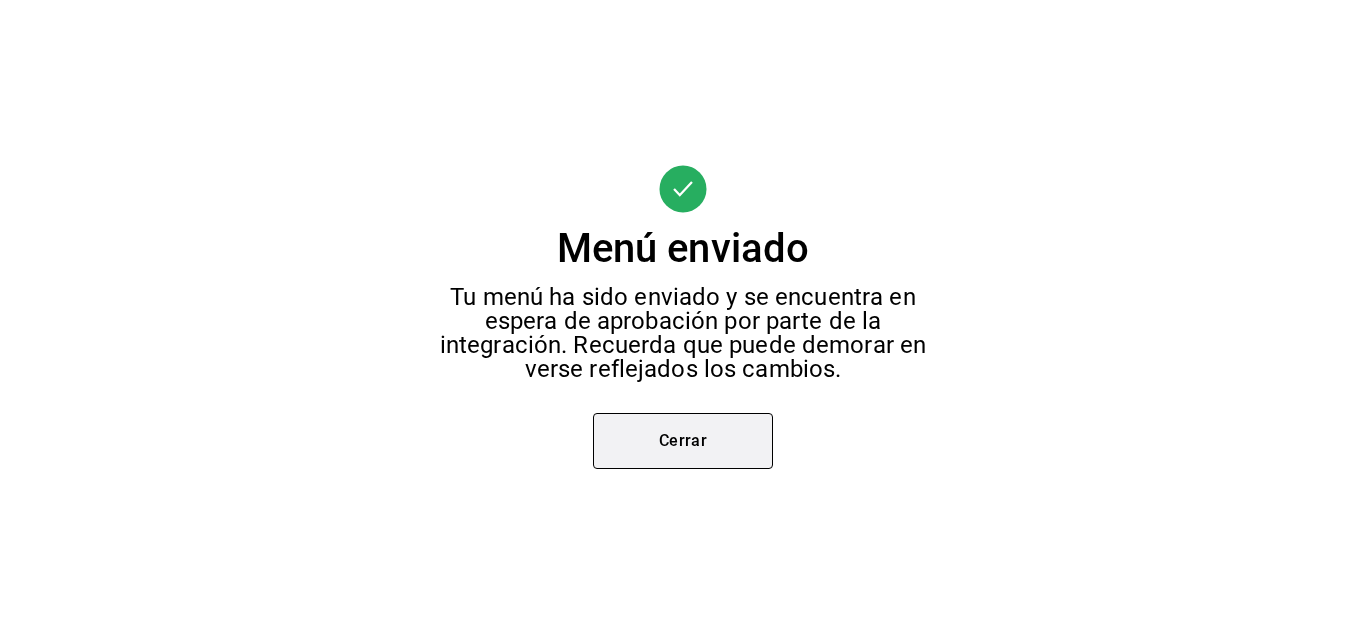 click on "Cerrar" at bounding box center [683, 441] 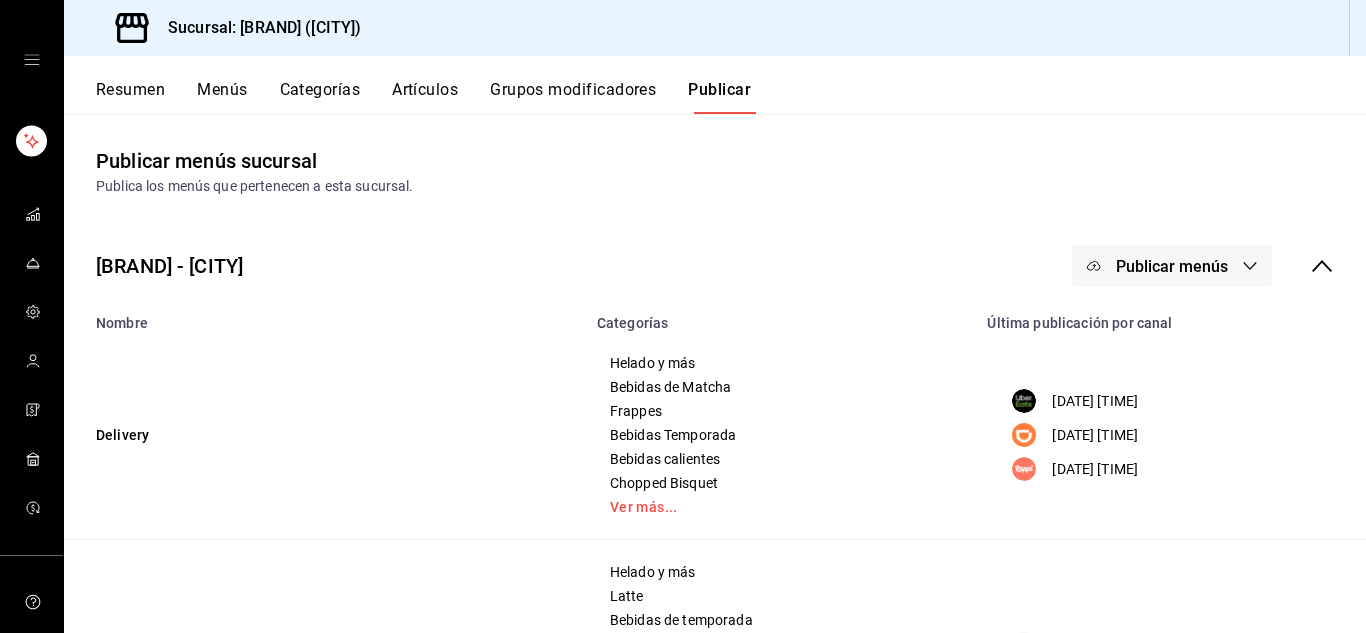 click on "Publicar menús" at bounding box center (1172, 266) 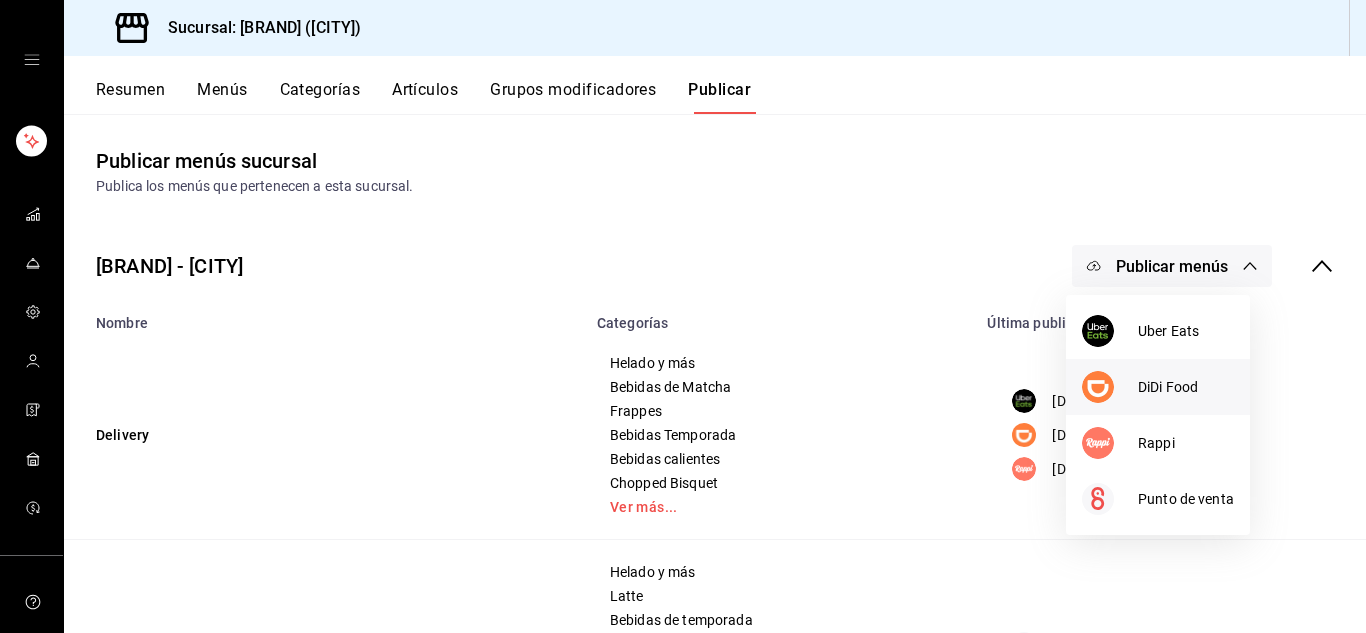 click on "DiDi Food" at bounding box center [1186, 387] 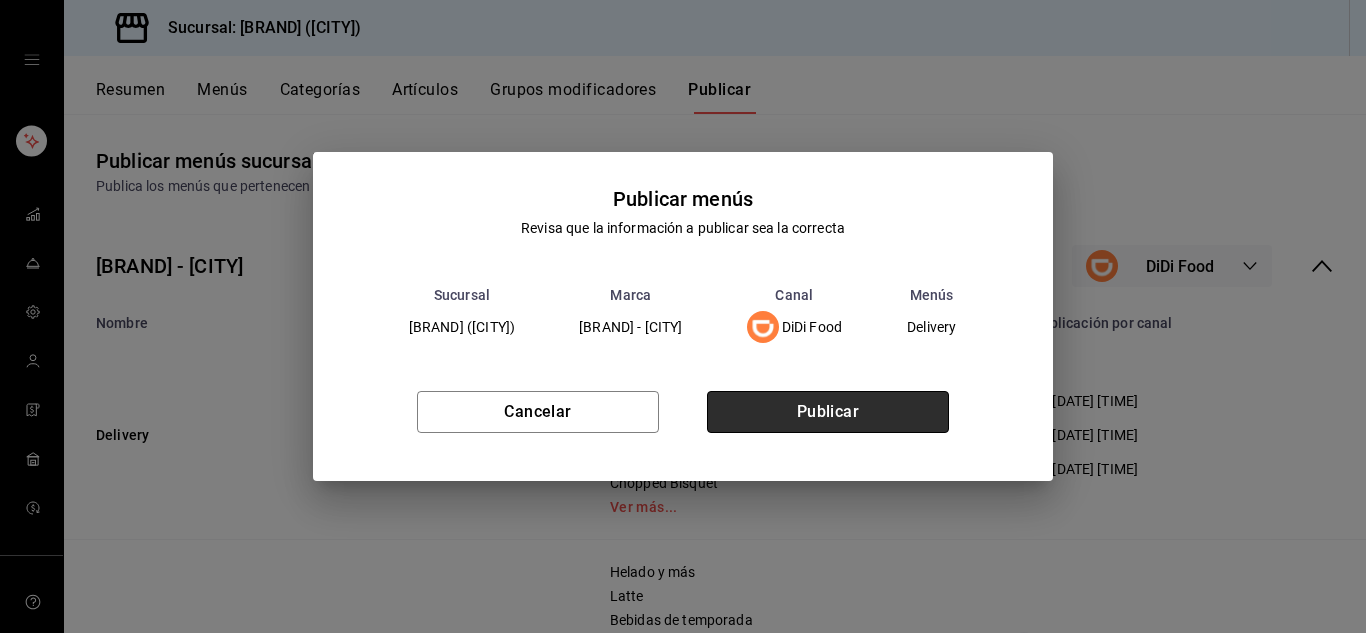 click on "Publicar" at bounding box center [828, 412] 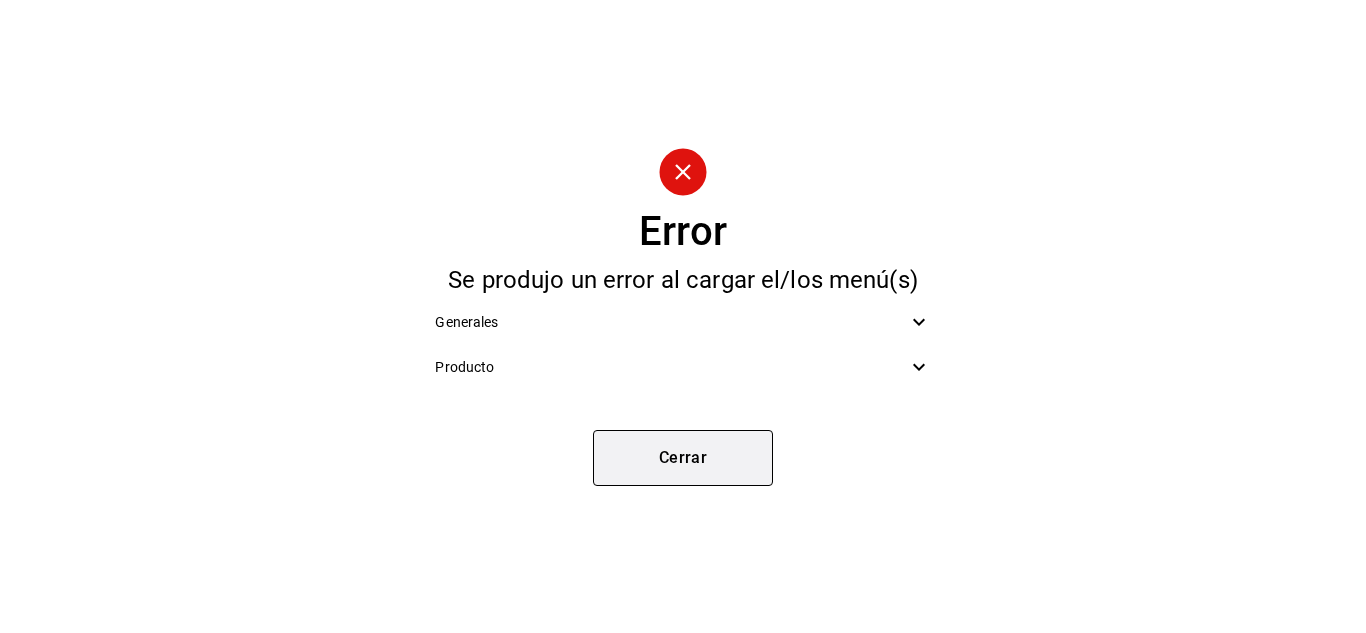 click on "Cerrar" at bounding box center (683, 458) 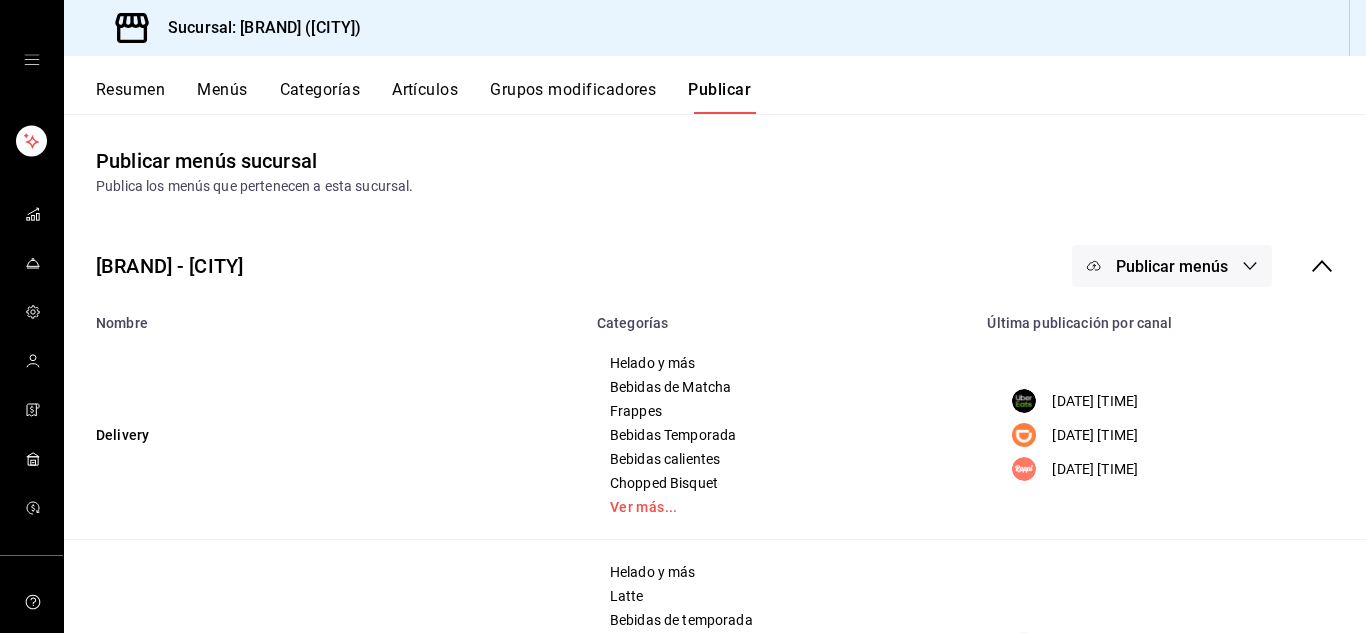 click on "Publicar menús" at bounding box center [1172, 266] 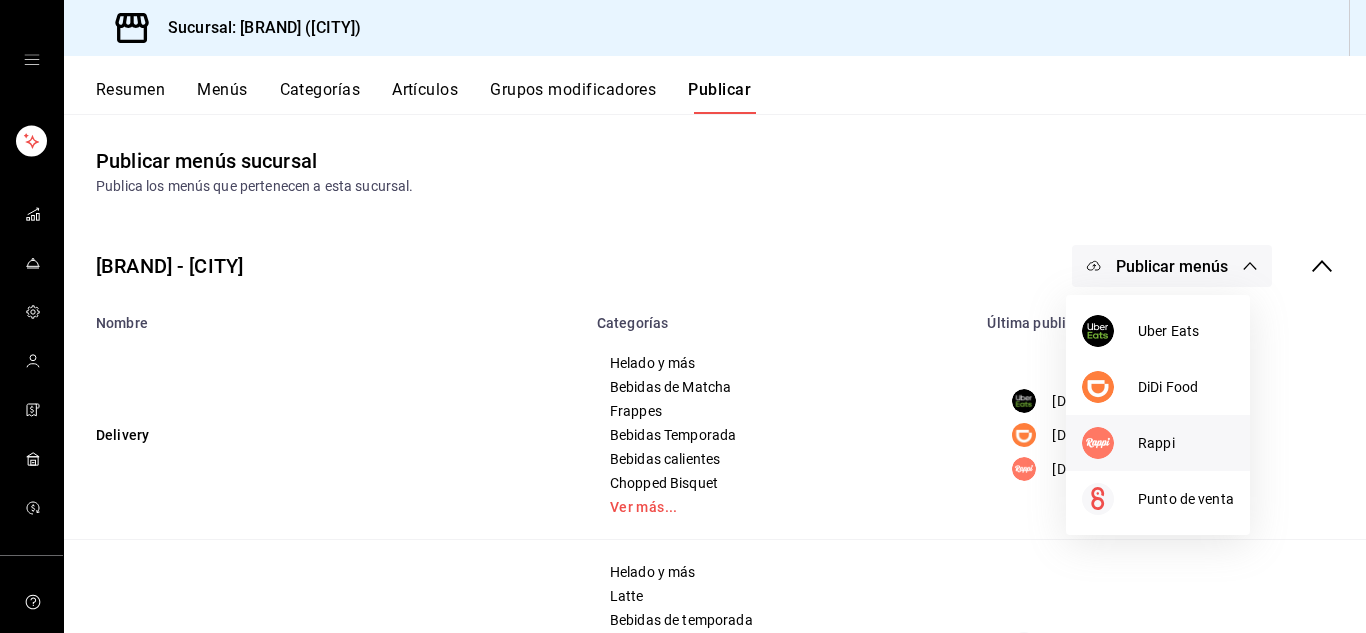 click on "Rappi" at bounding box center (1186, 443) 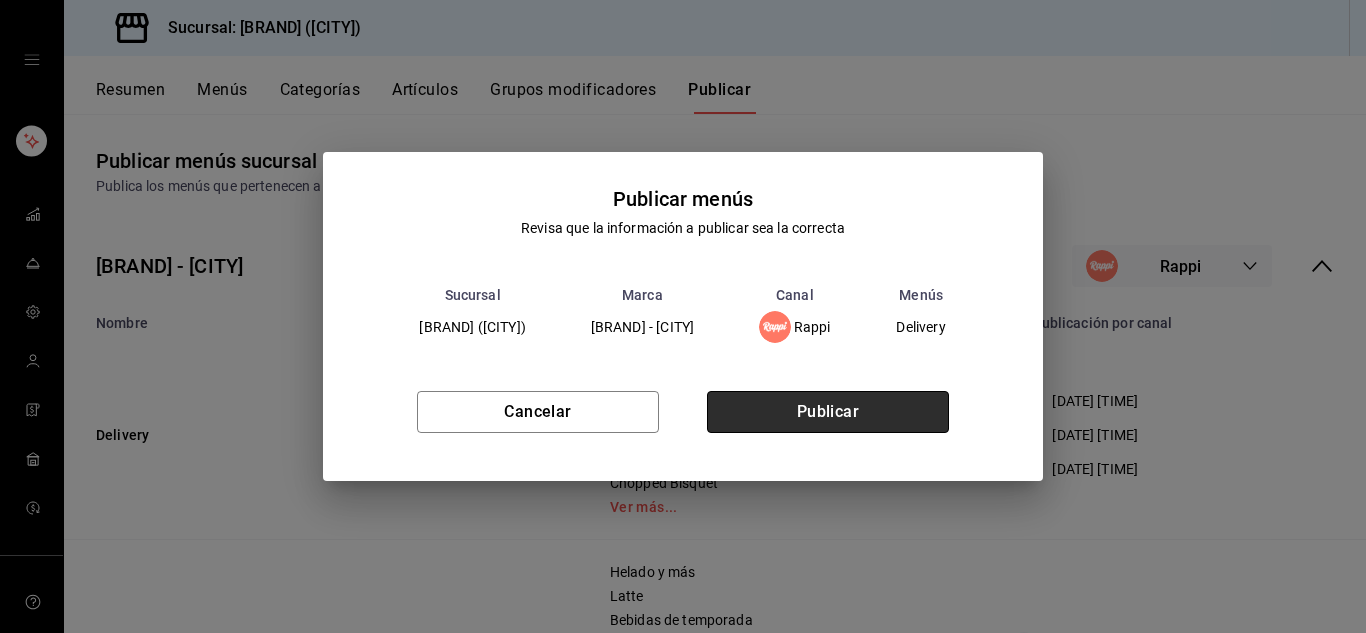 click on "Publicar" at bounding box center [828, 412] 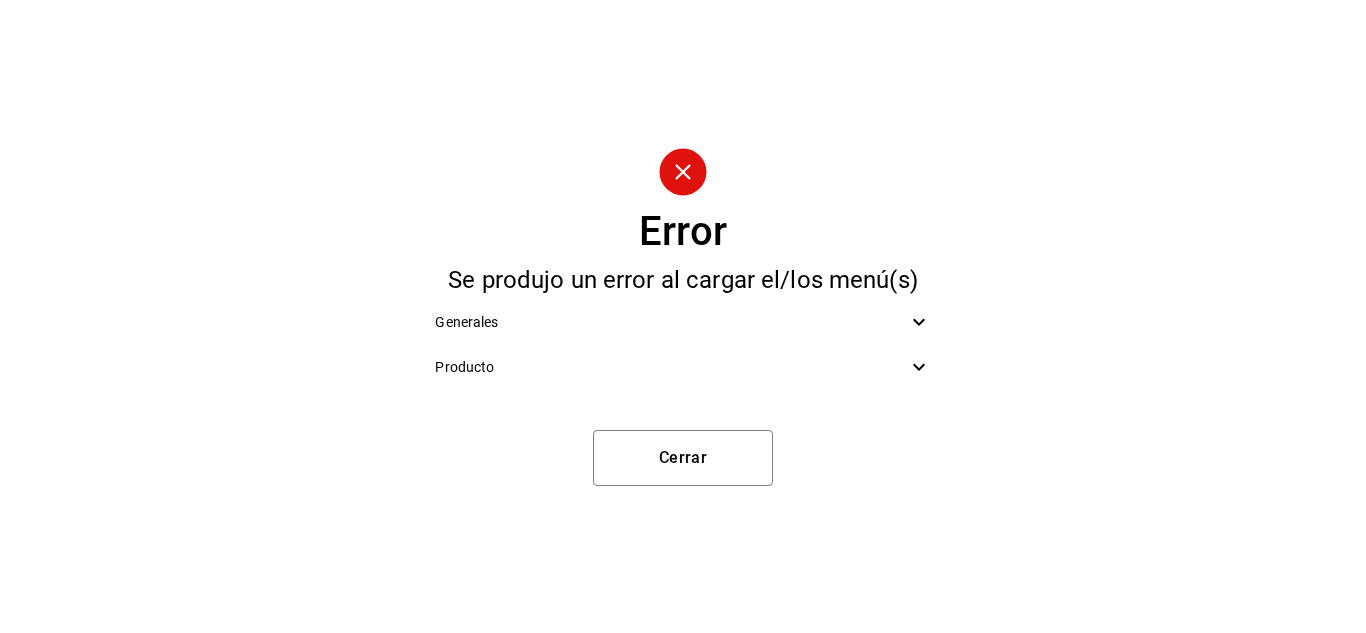 click on "Producto" at bounding box center [670, 367] 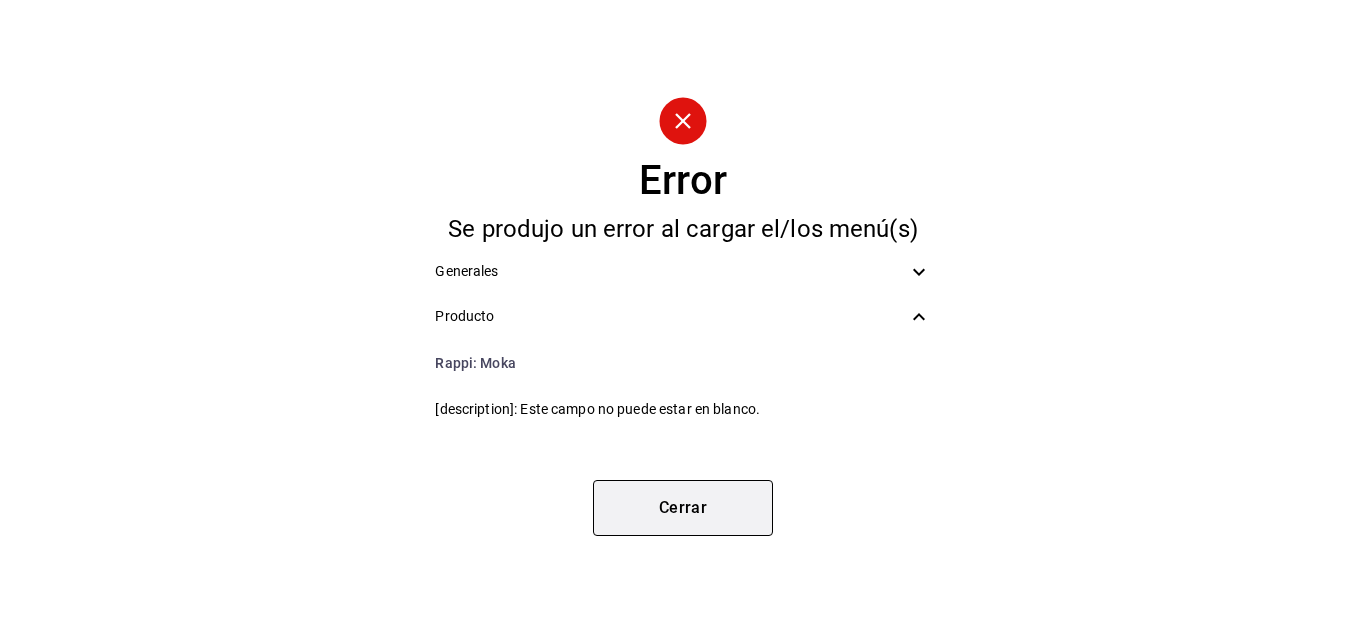 click on "Cerrar" at bounding box center [683, 508] 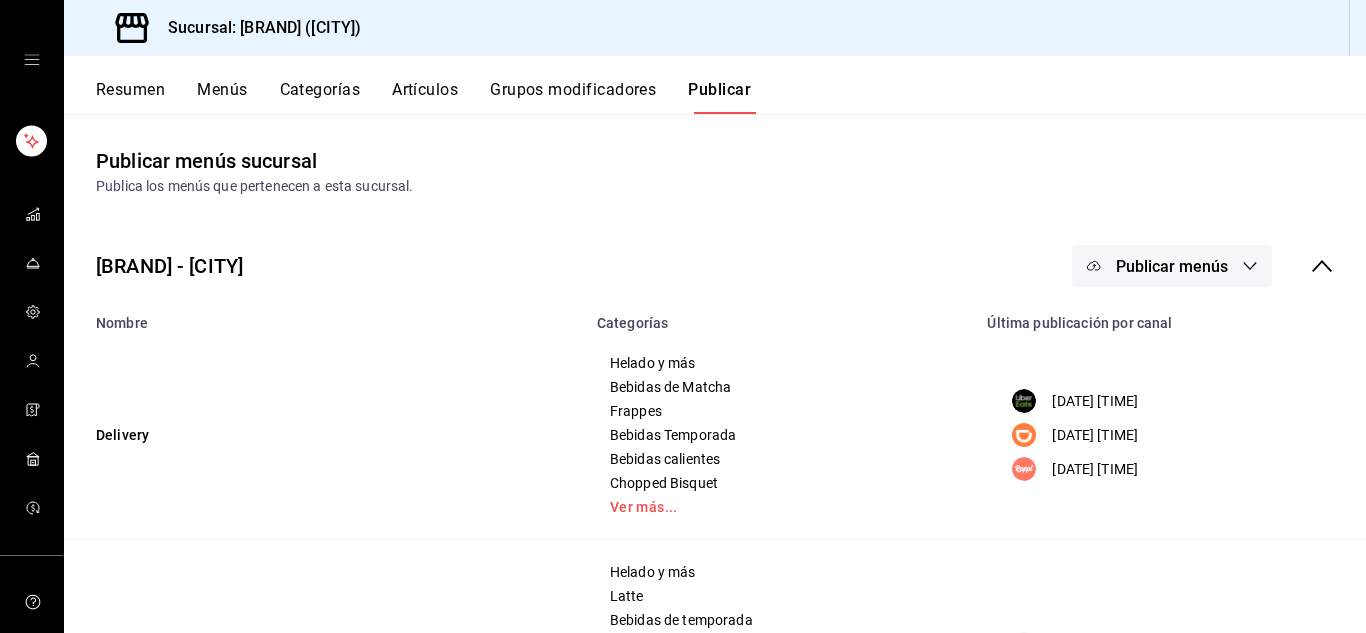 click on "Publicar menús" at bounding box center [1172, 266] 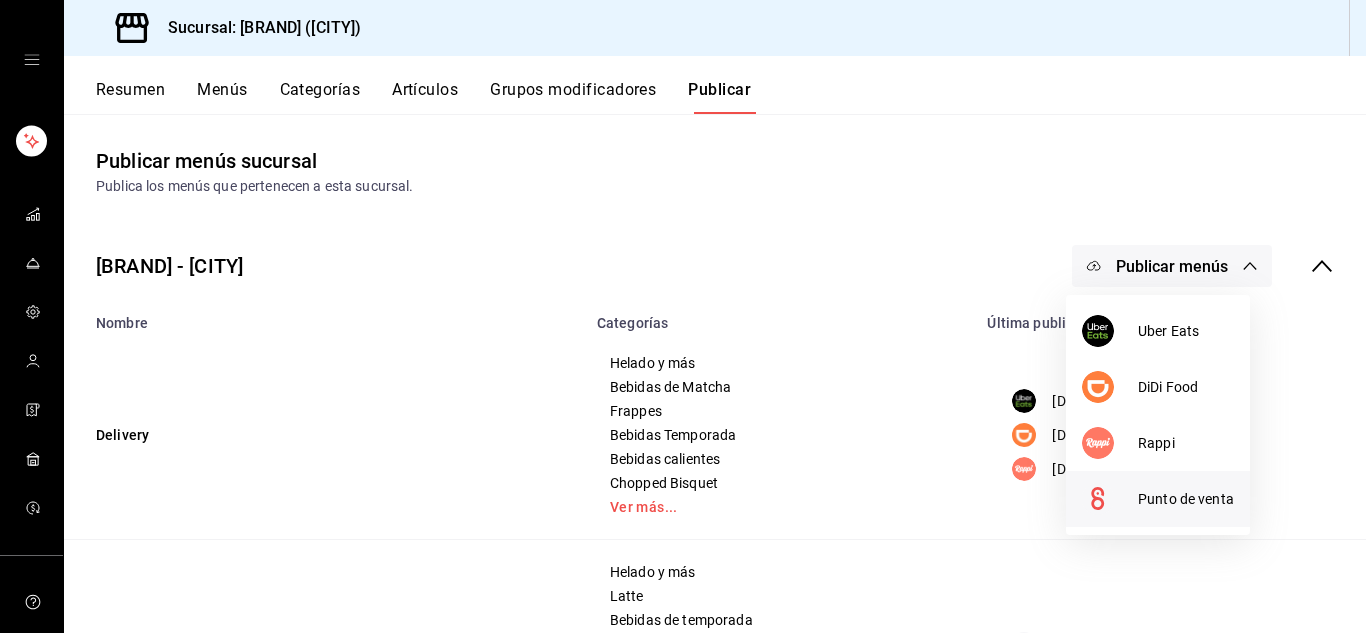 click on "Punto de venta" at bounding box center (1186, 499) 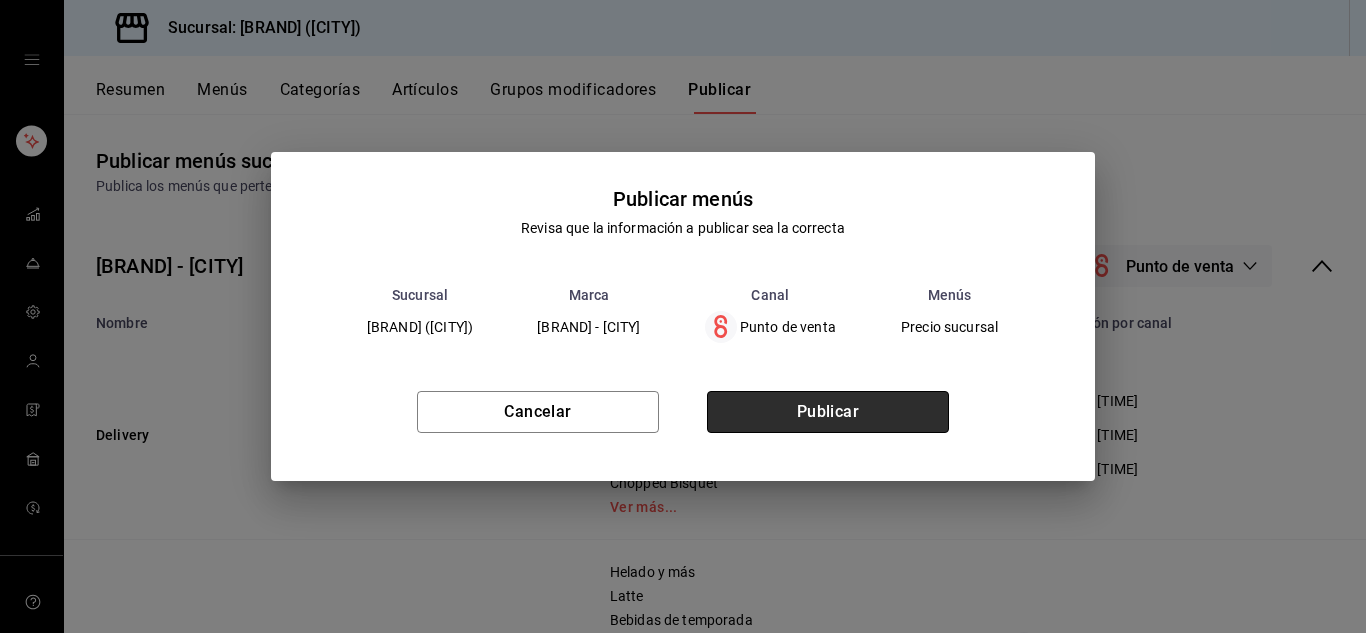 click on "Publicar" at bounding box center [828, 412] 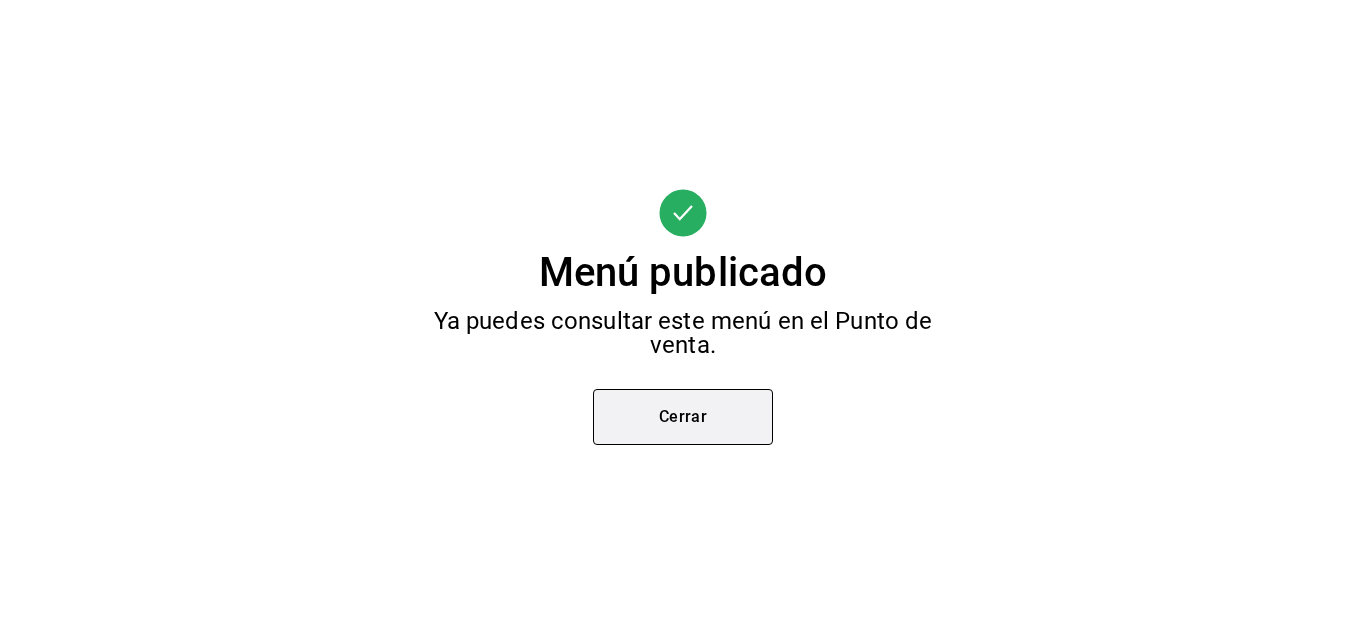 click on "Cerrar" at bounding box center [683, 417] 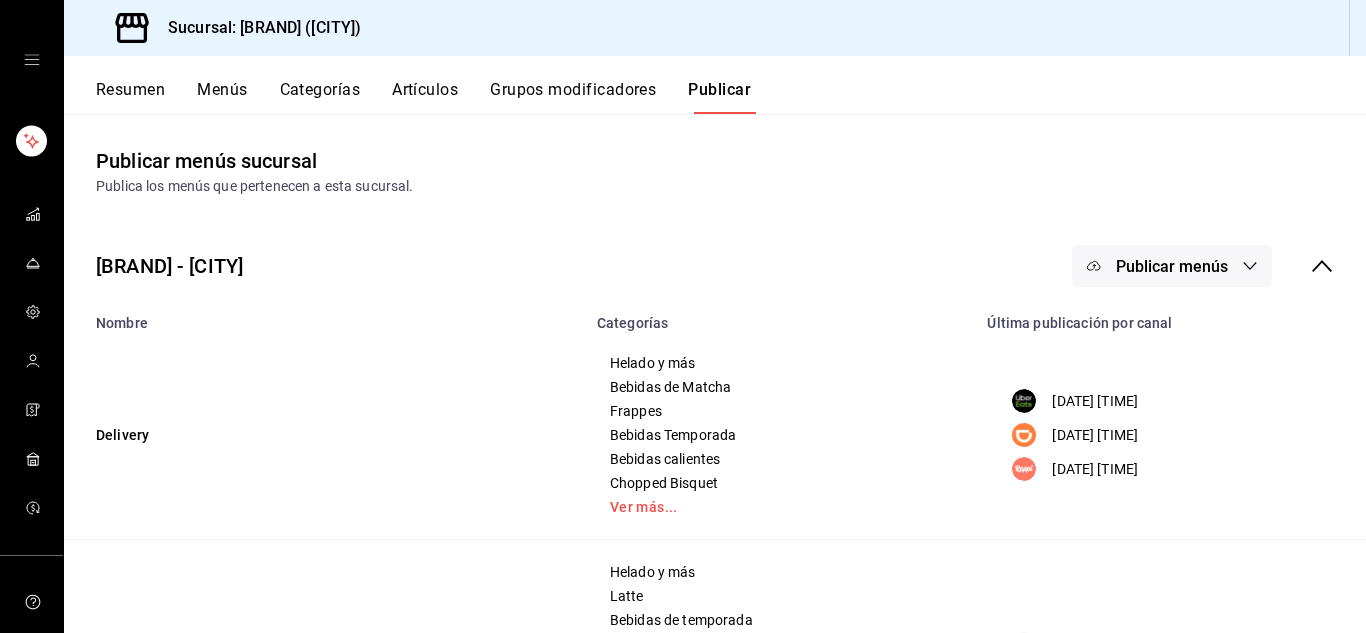 click on "Resumen" at bounding box center [130, 97] 